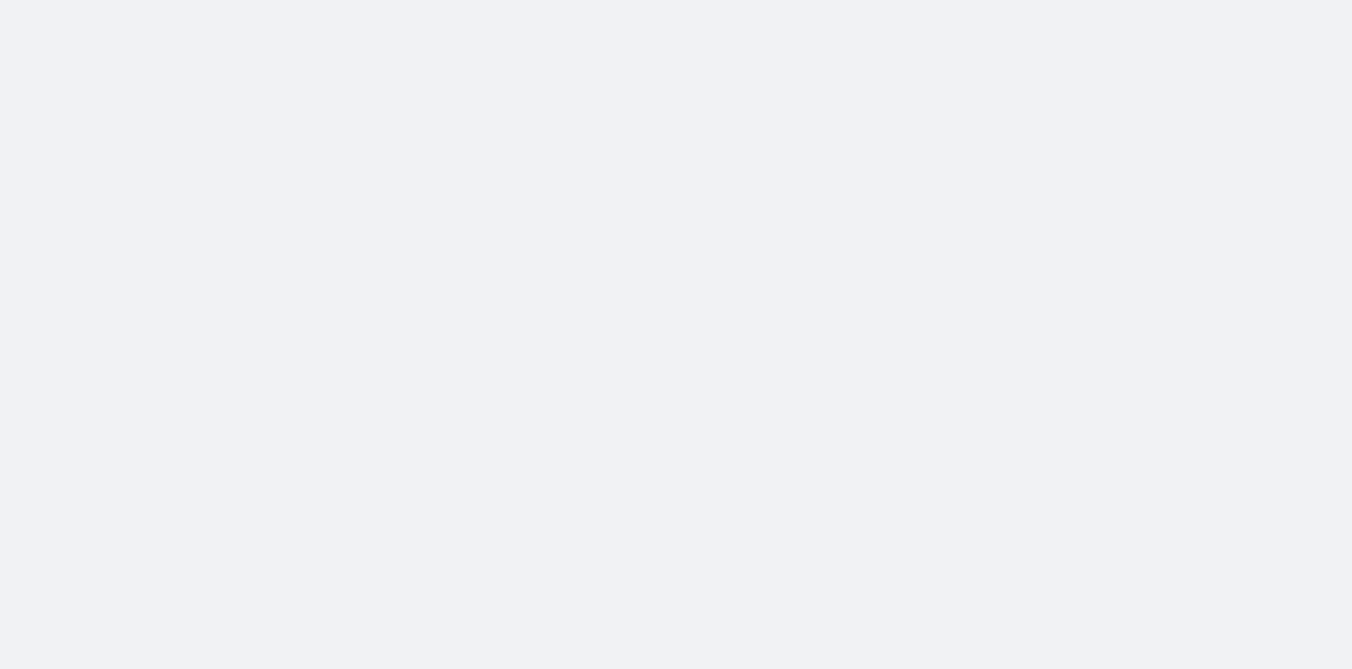 scroll, scrollTop: 0, scrollLeft: 0, axis: both 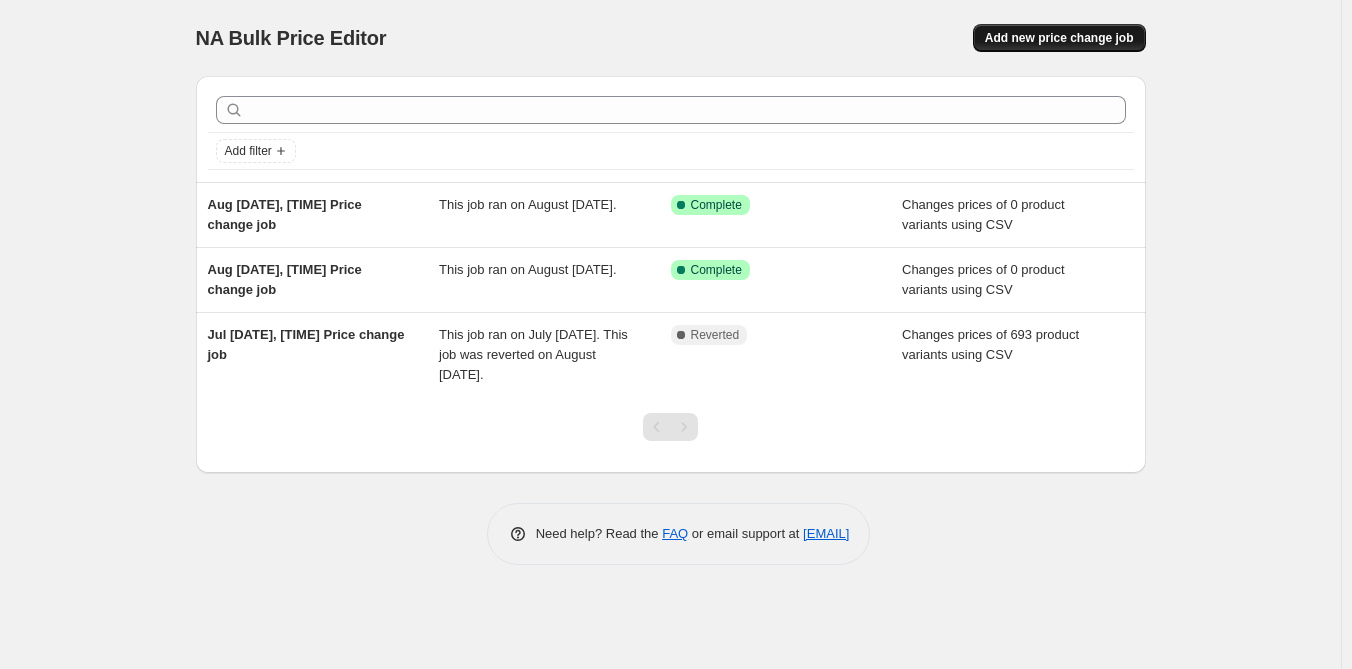 click on "Add new price change job" at bounding box center [1059, 38] 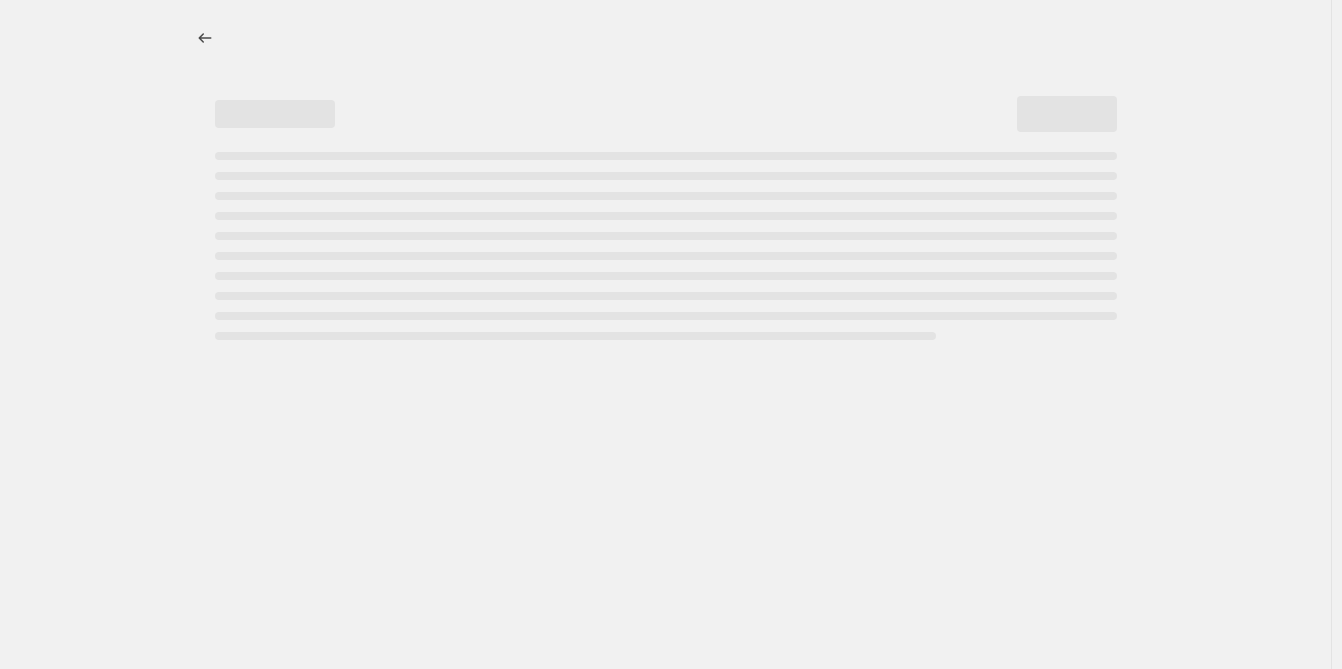 select on "percentage" 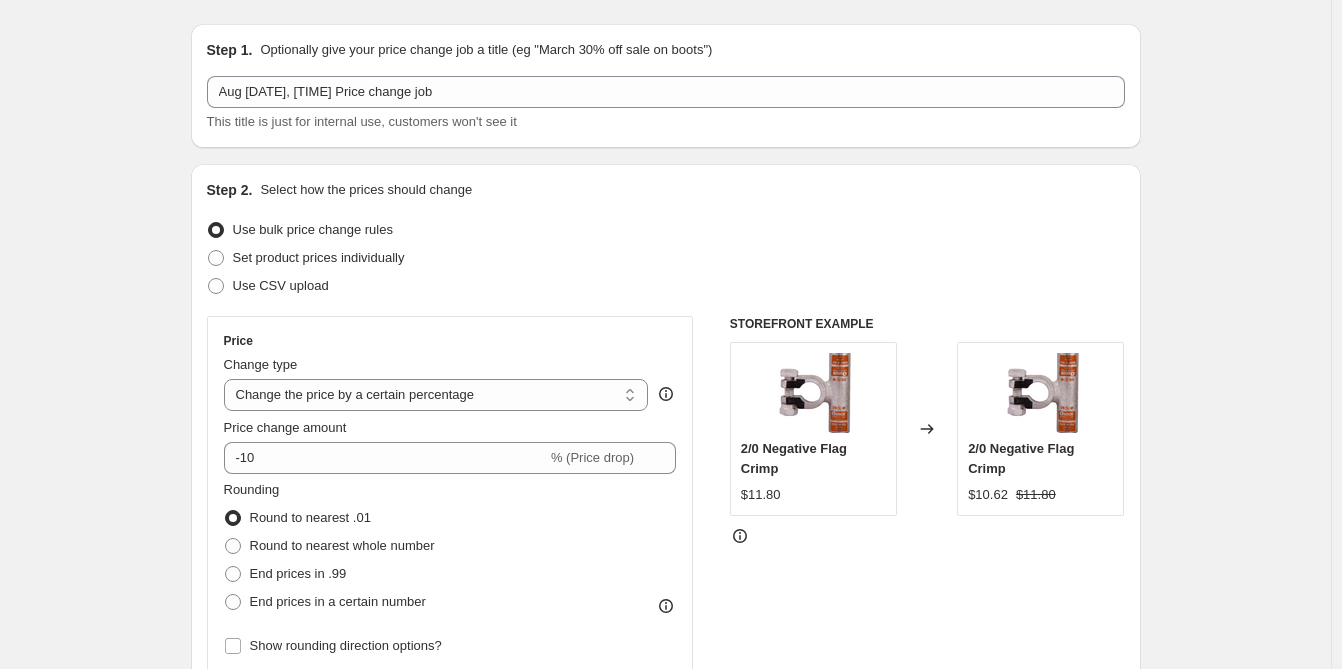 scroll, scrollTop: 100, scrollLeft: 0, axis: vertical 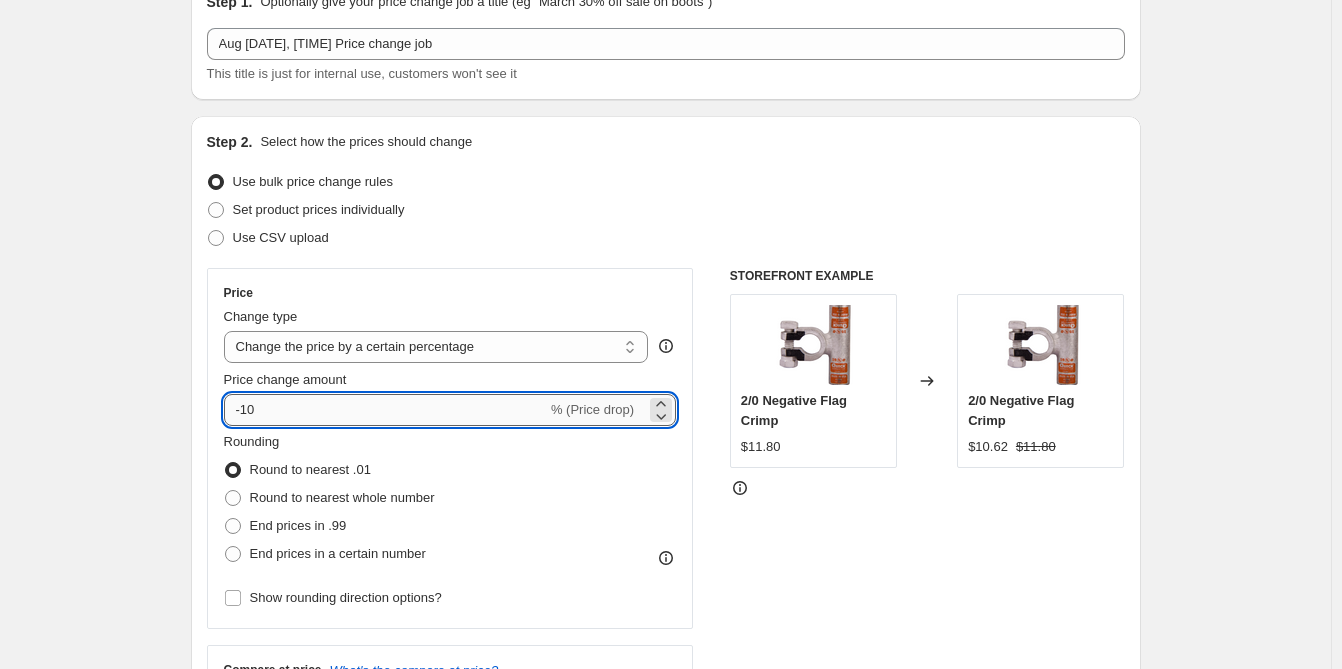click on "-10" at bounding box center [385, 410] 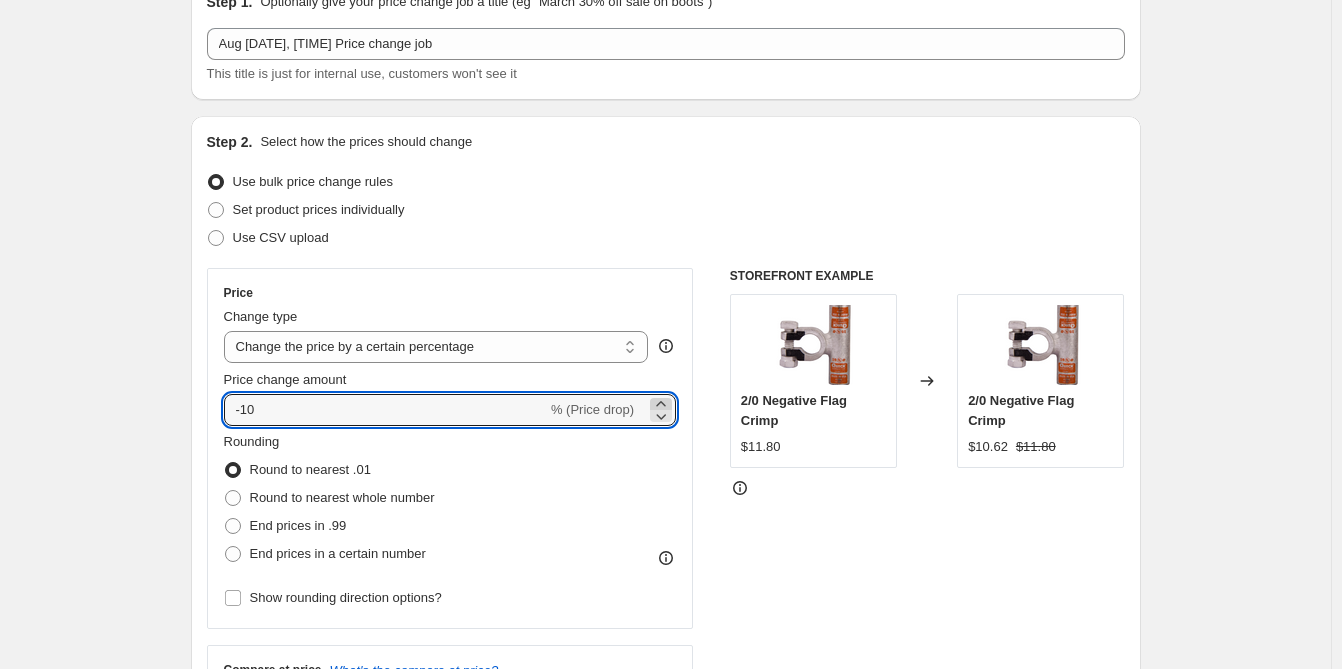 click 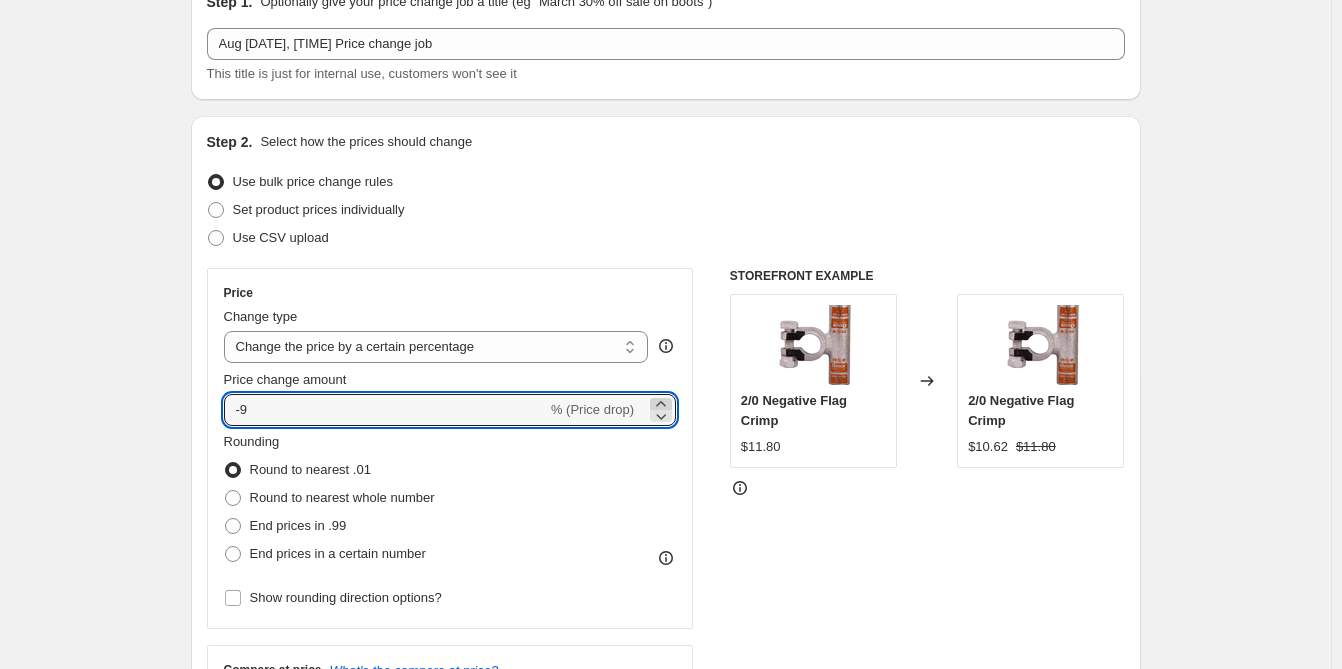 click 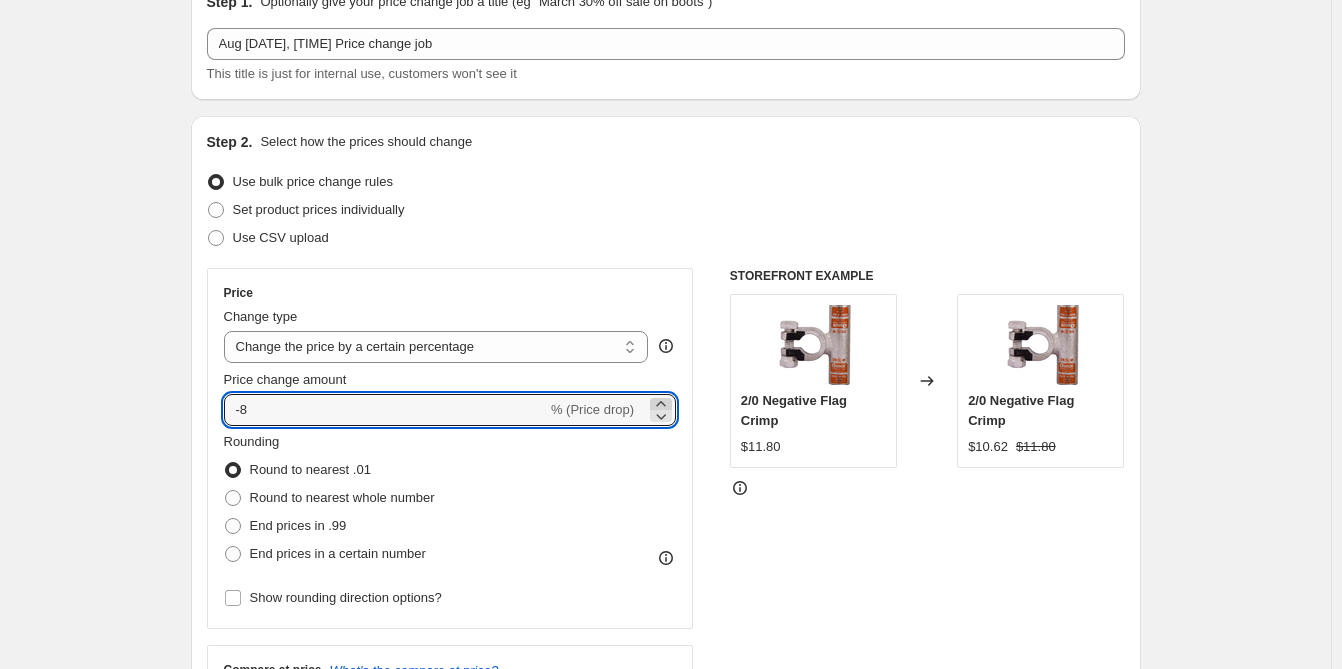 click 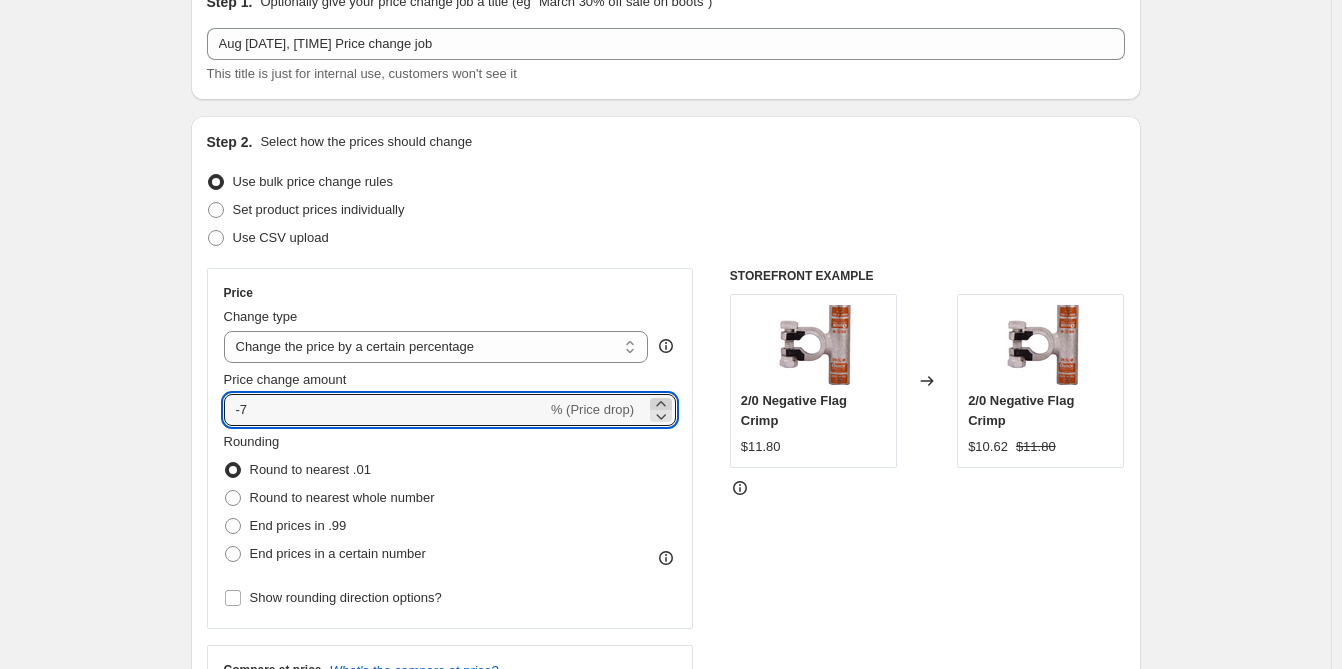 click 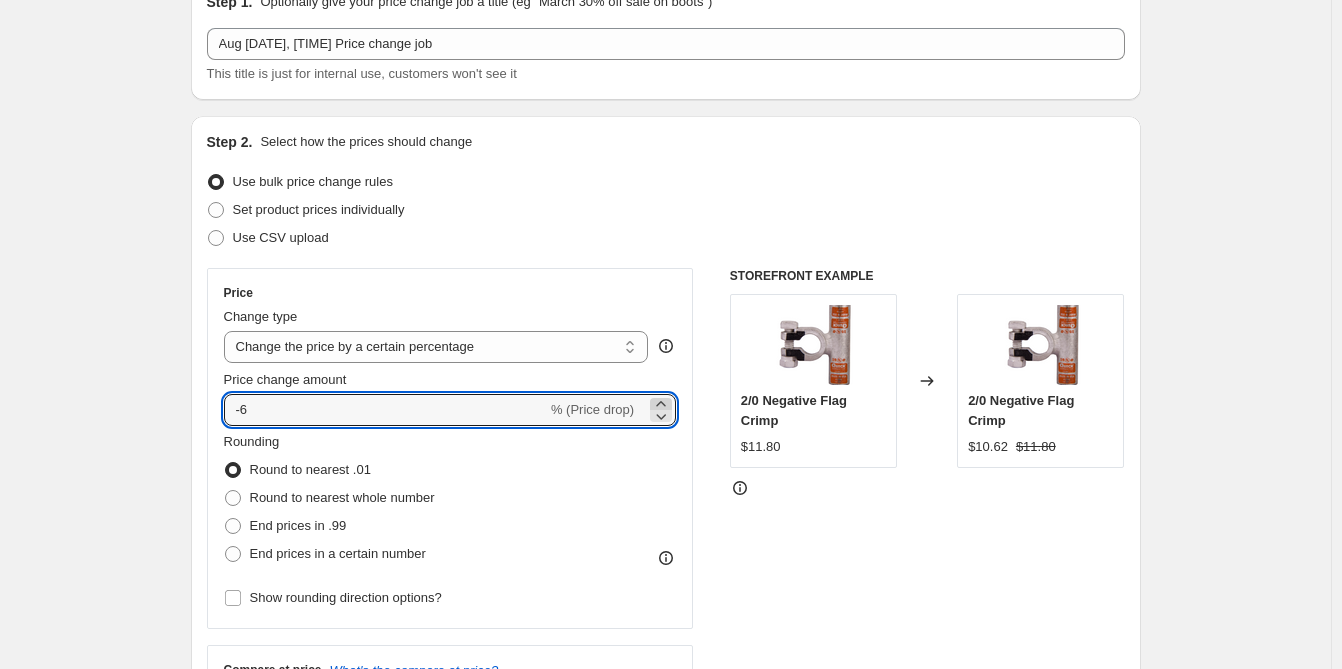 click 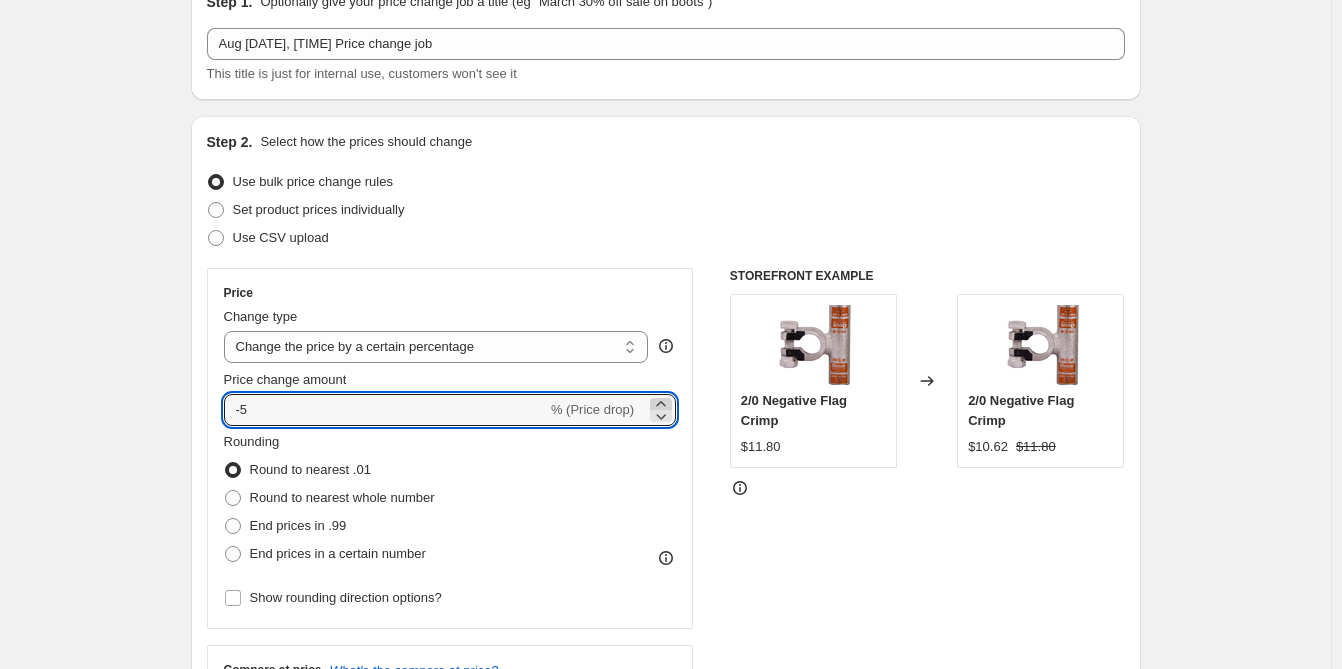 click 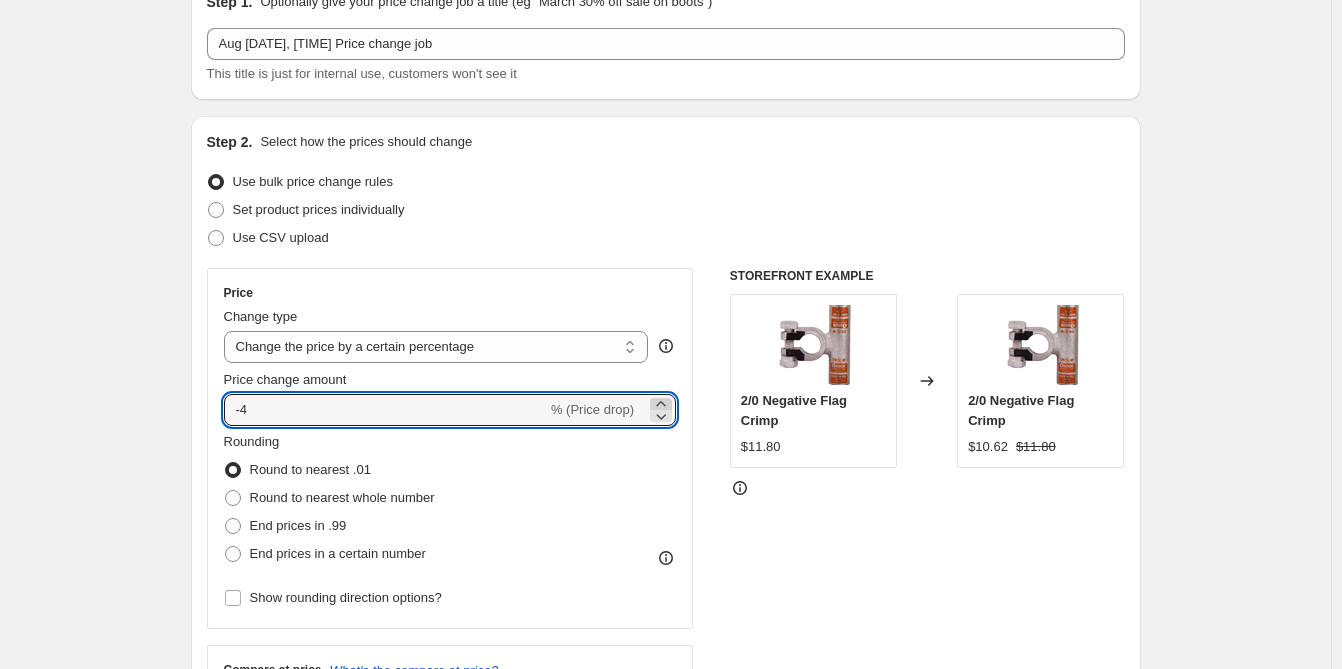 click 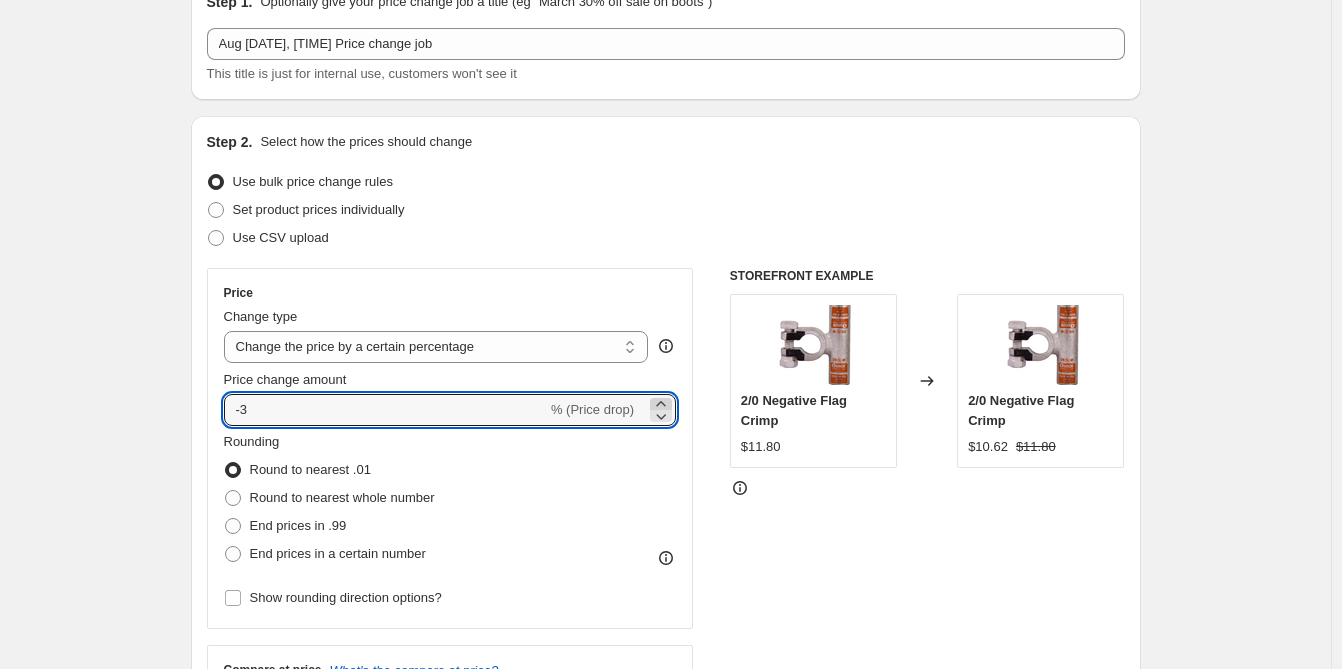 click 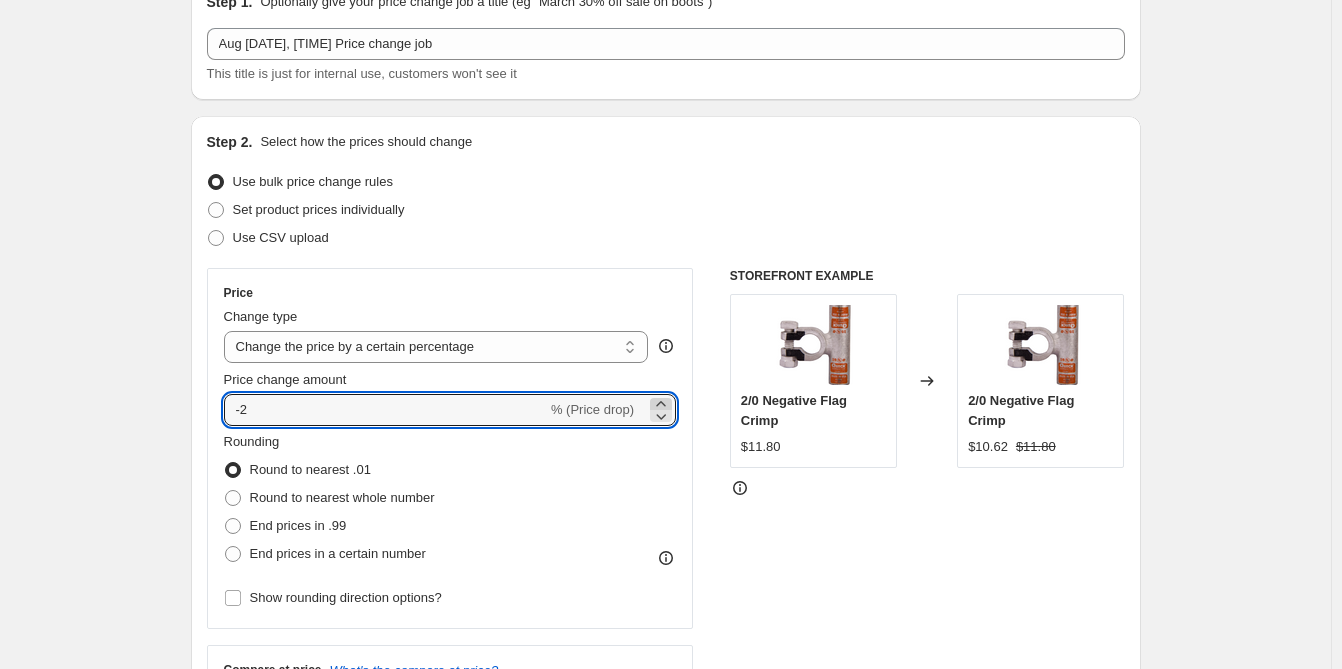 click 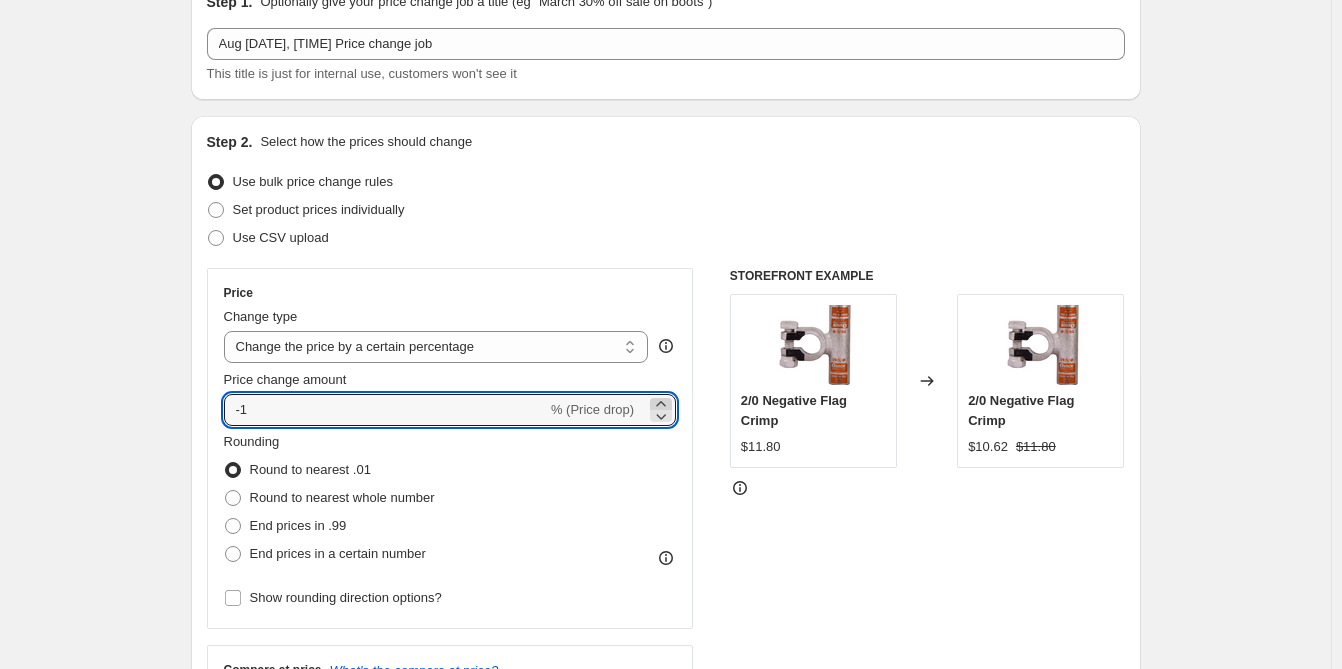 click 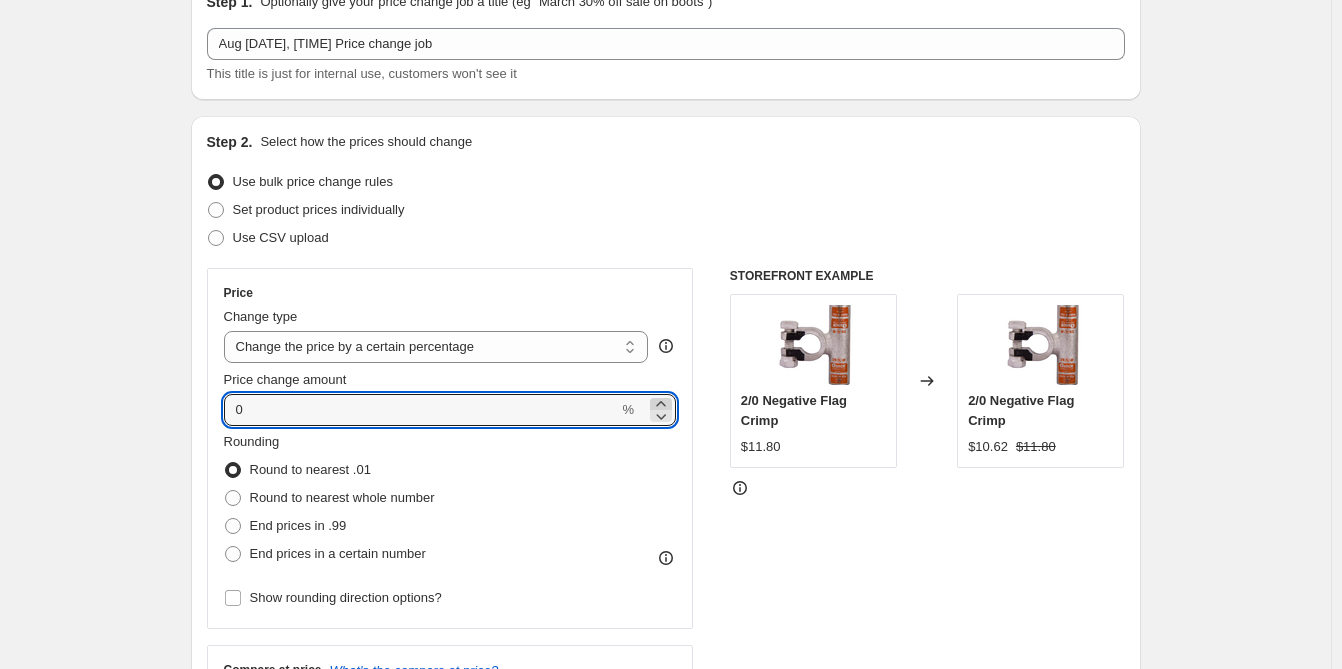 click 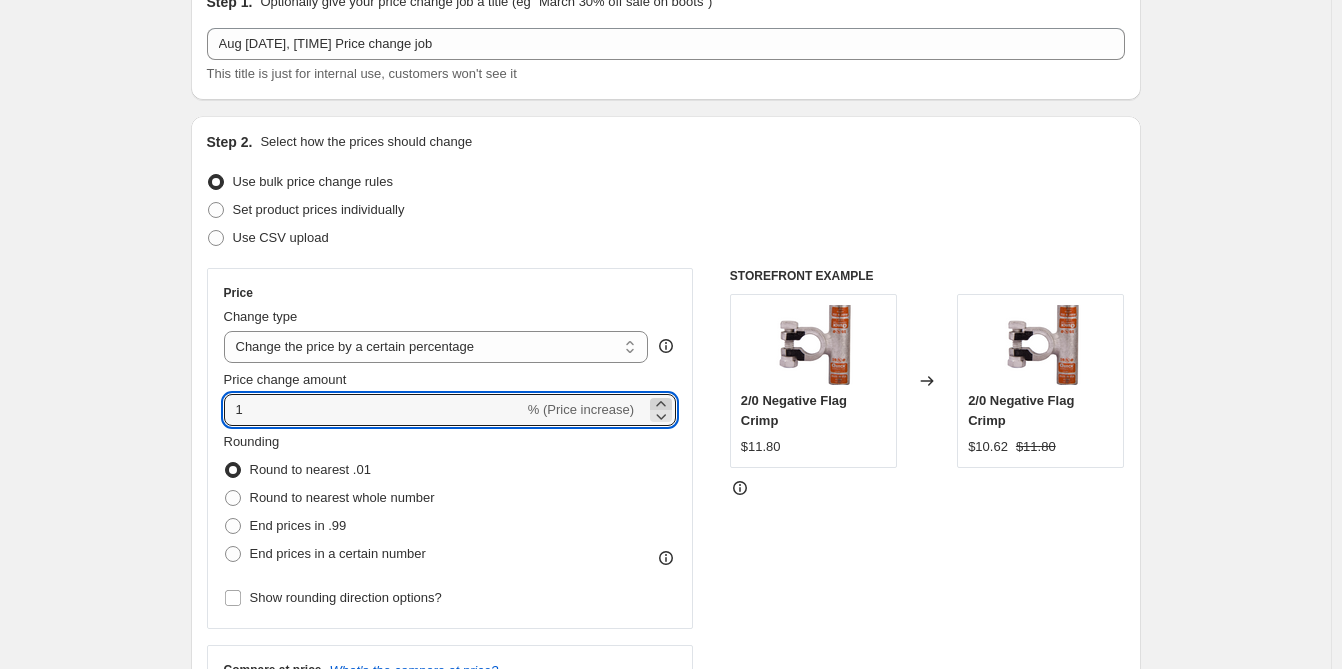 click 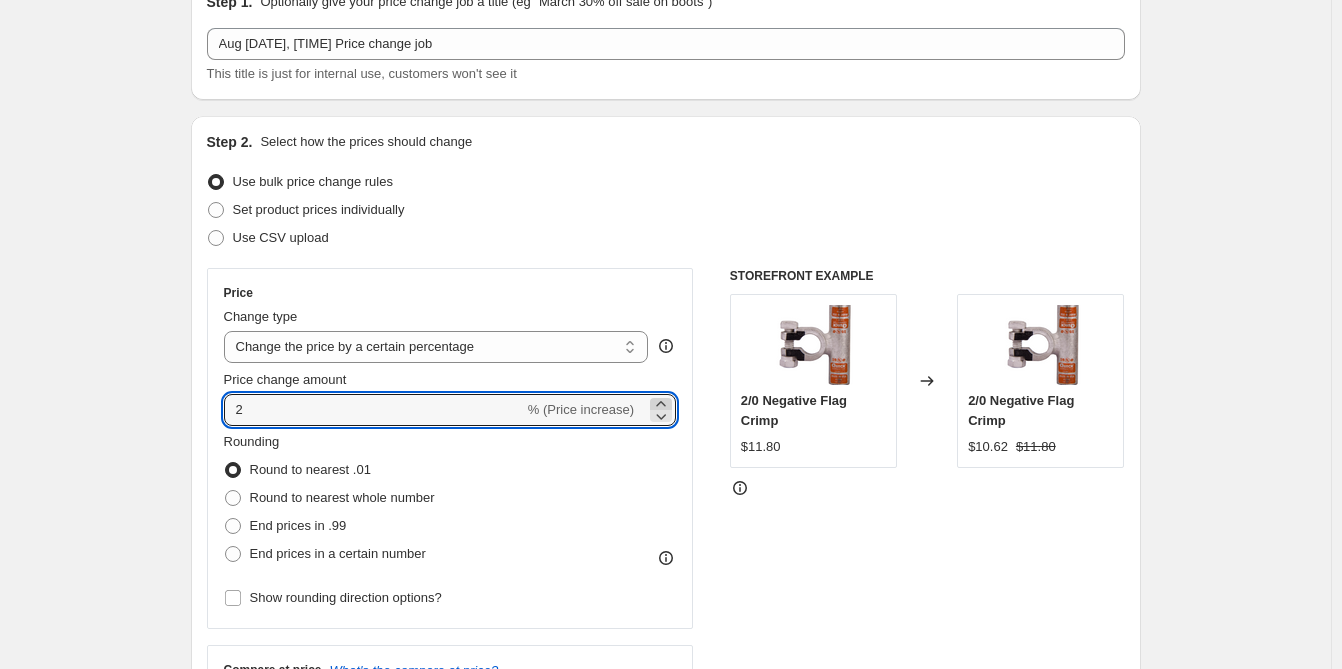 click 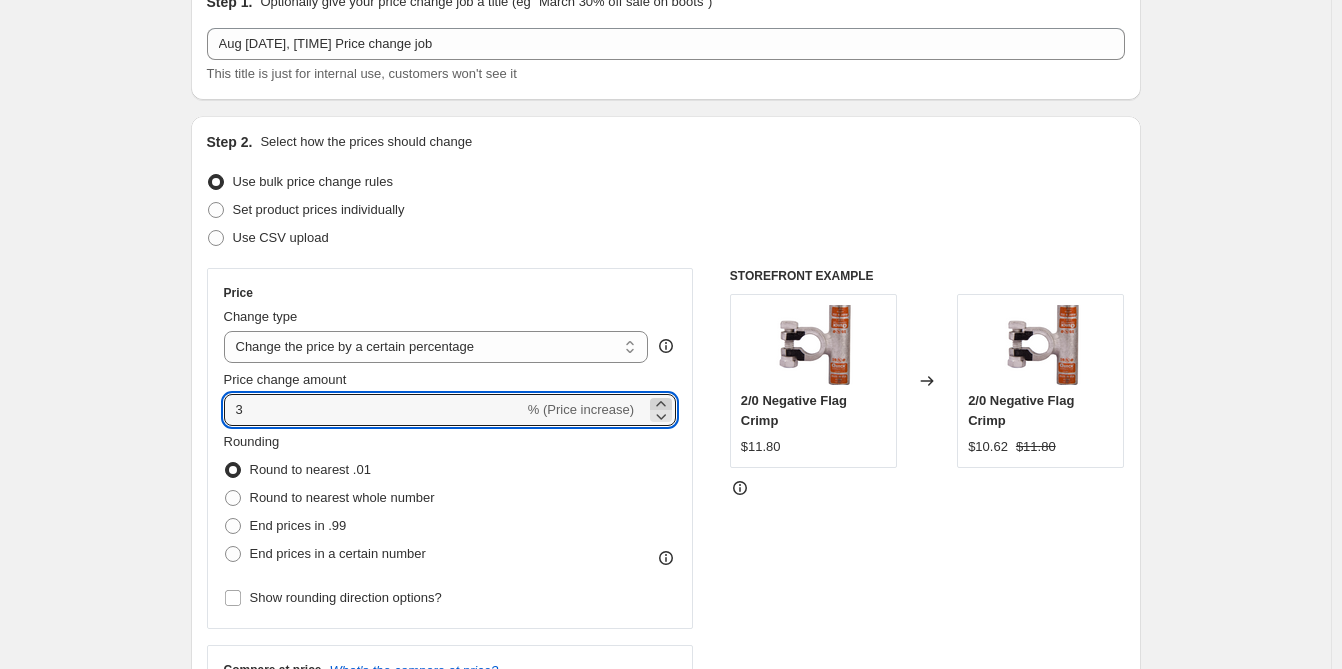 click 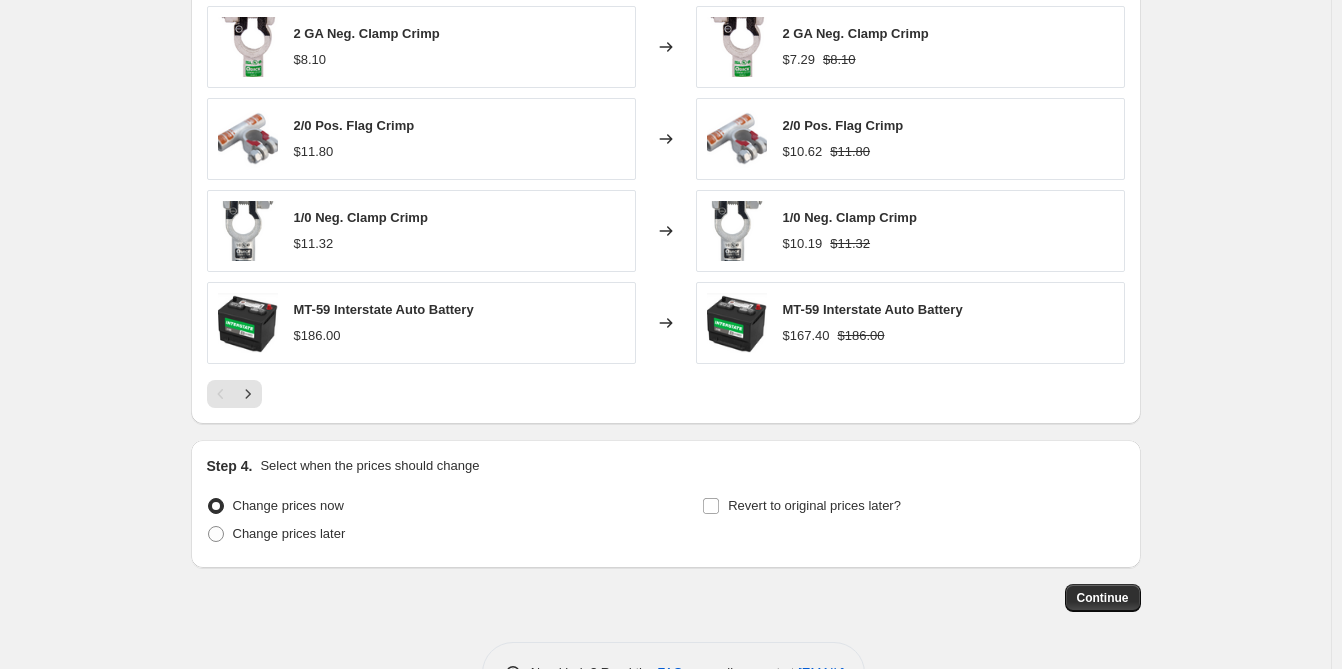 scroll, scrollTop: 1300, scrollLeft: 0, axis: vertical 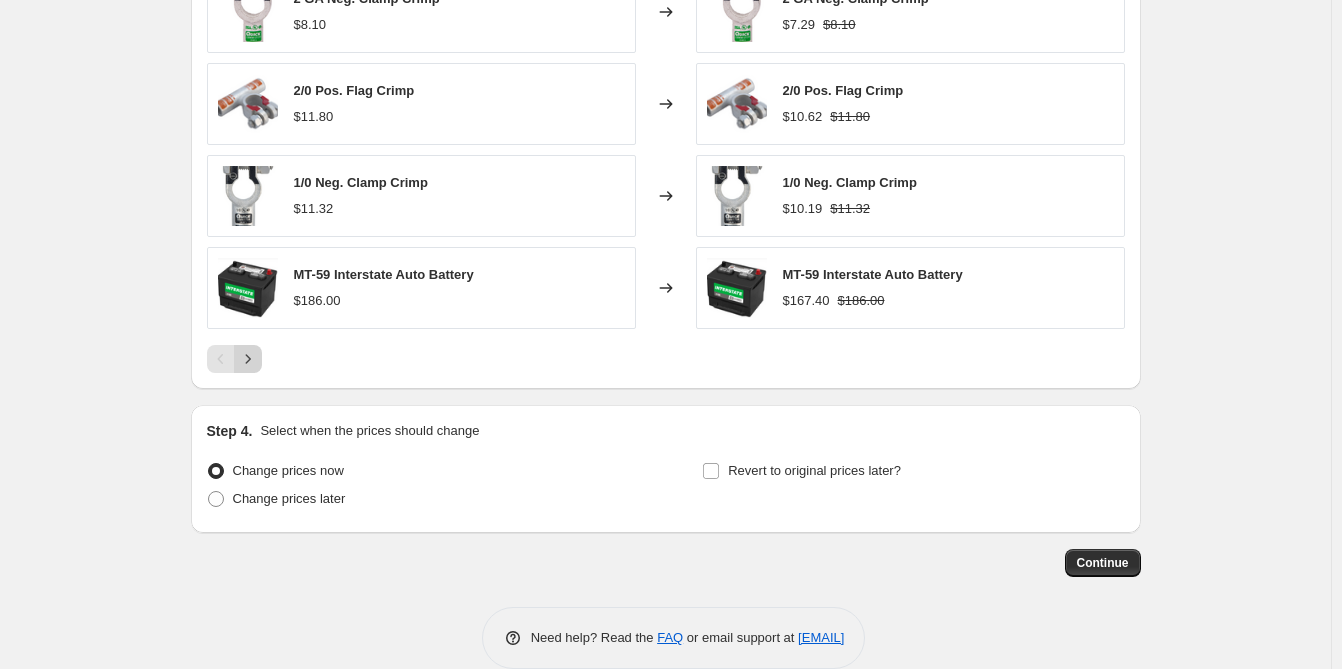 click 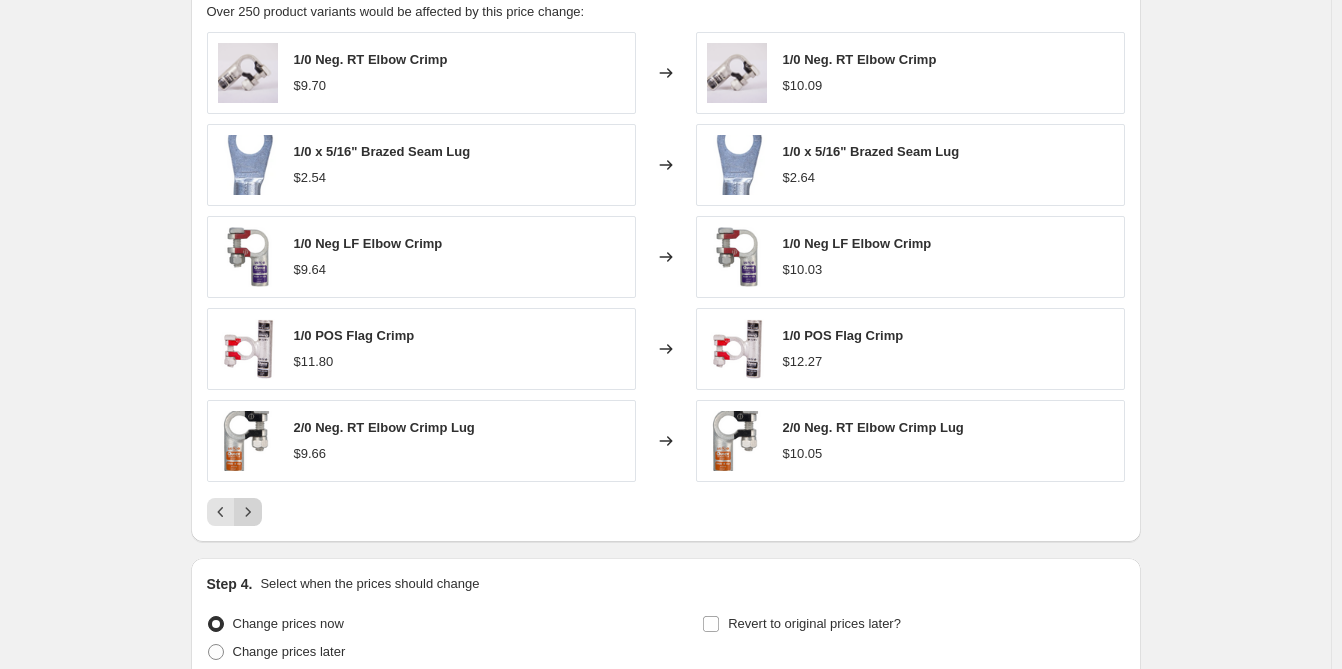 scroll, scrollTop: 1100, scrollLeft: 0, axis: vertical 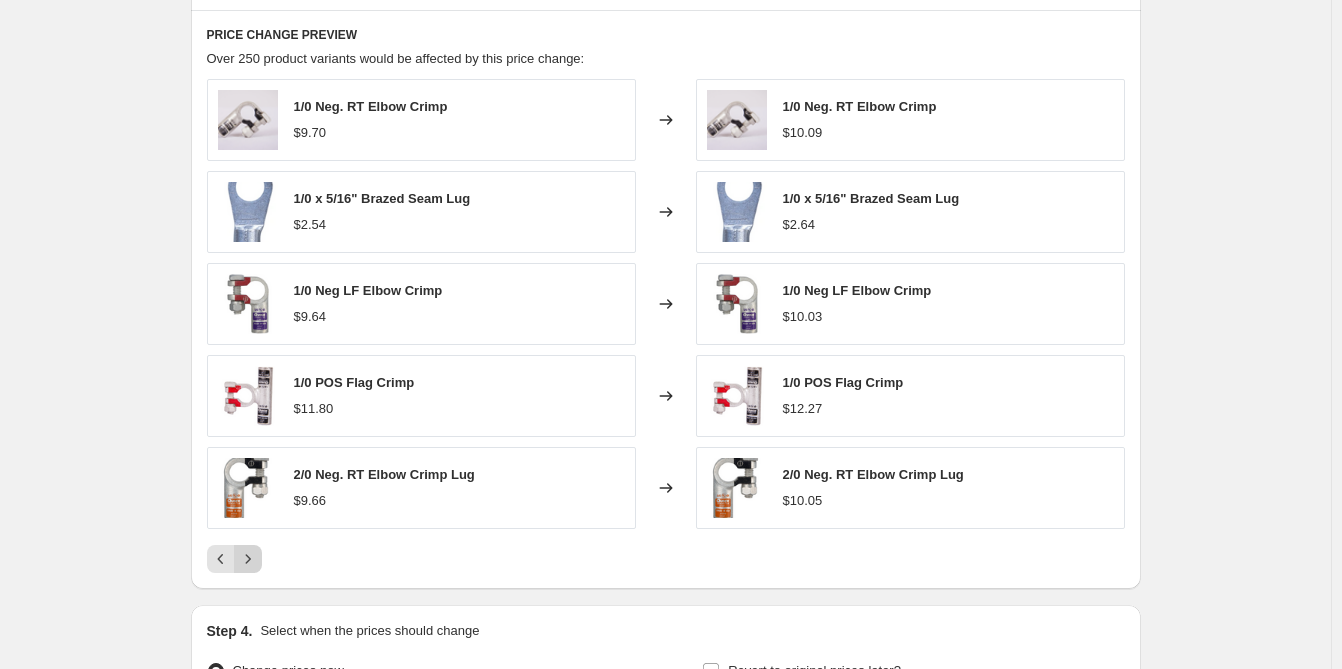 click 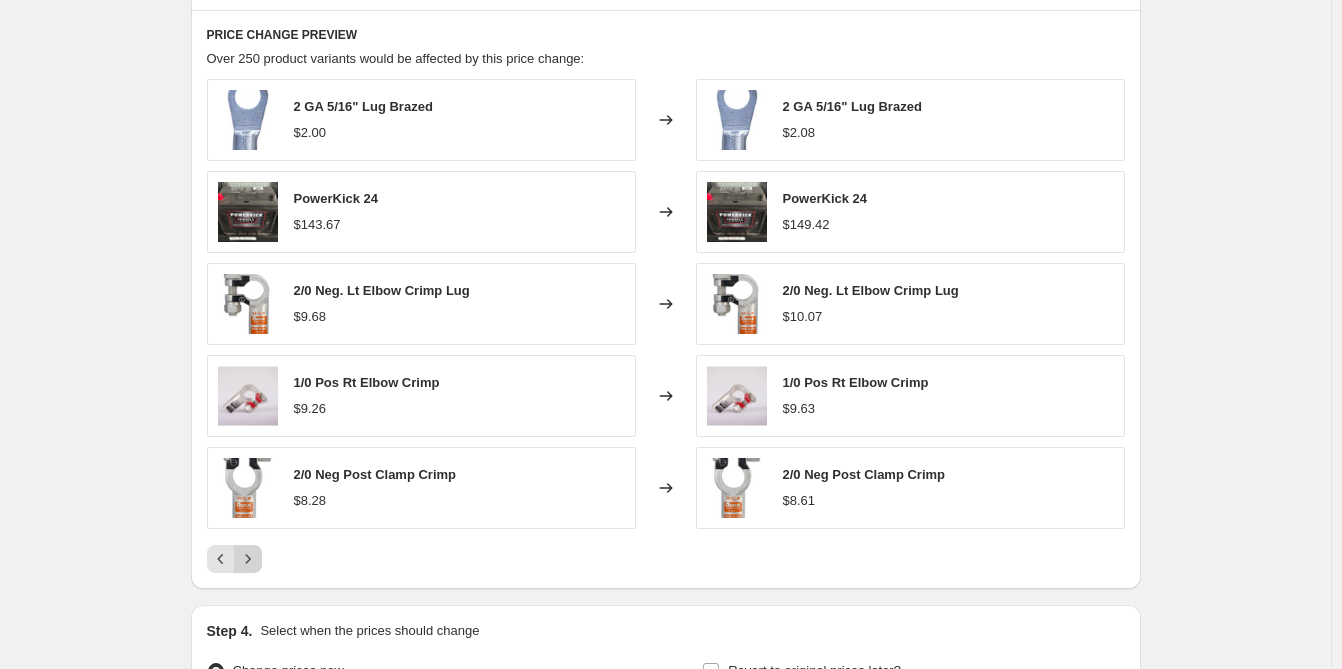 click 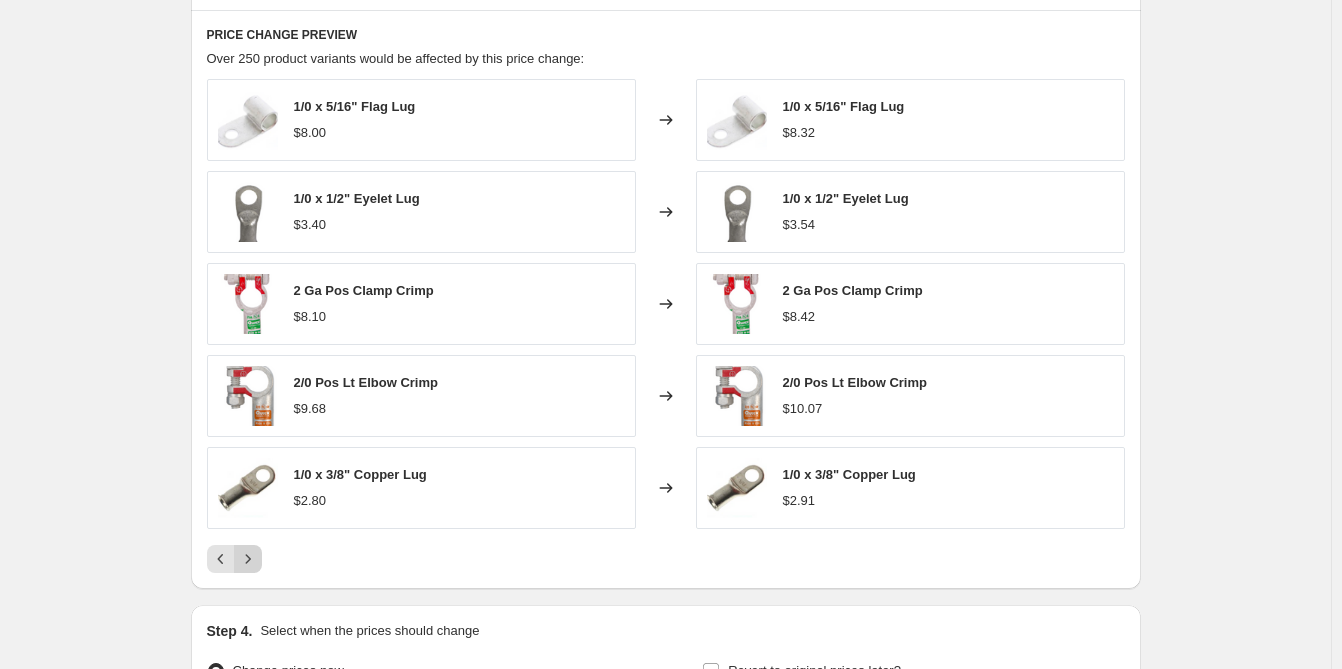 click 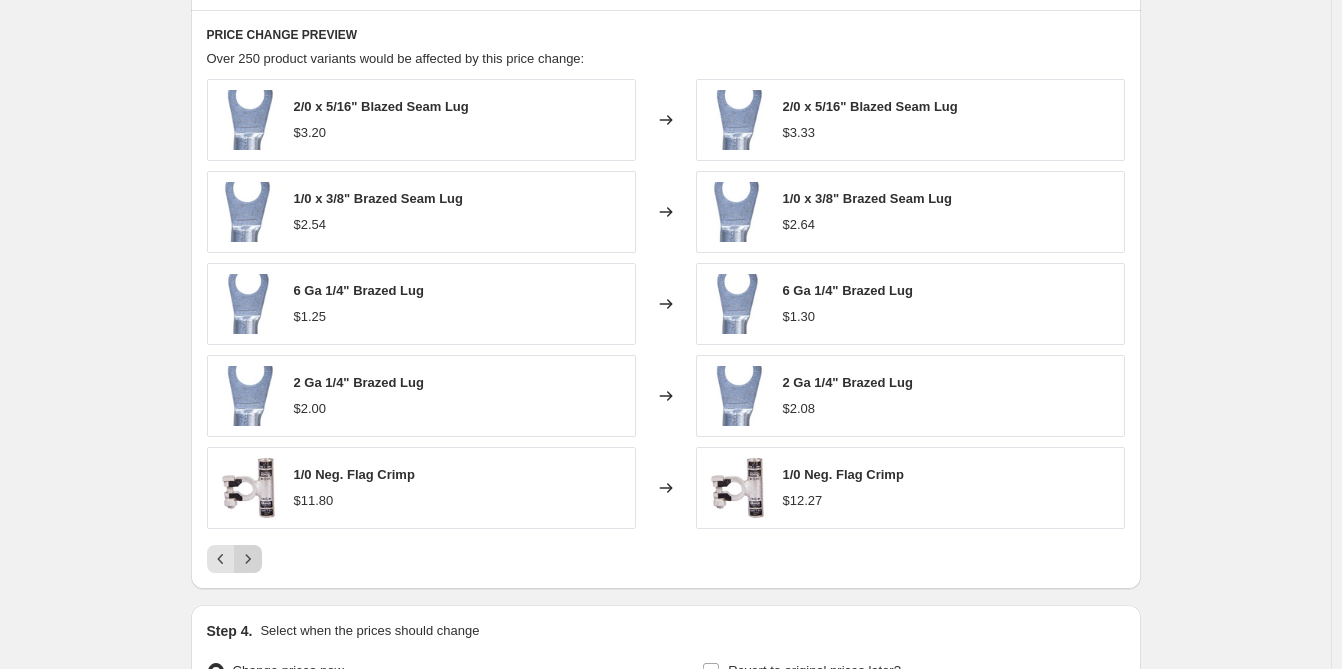 click 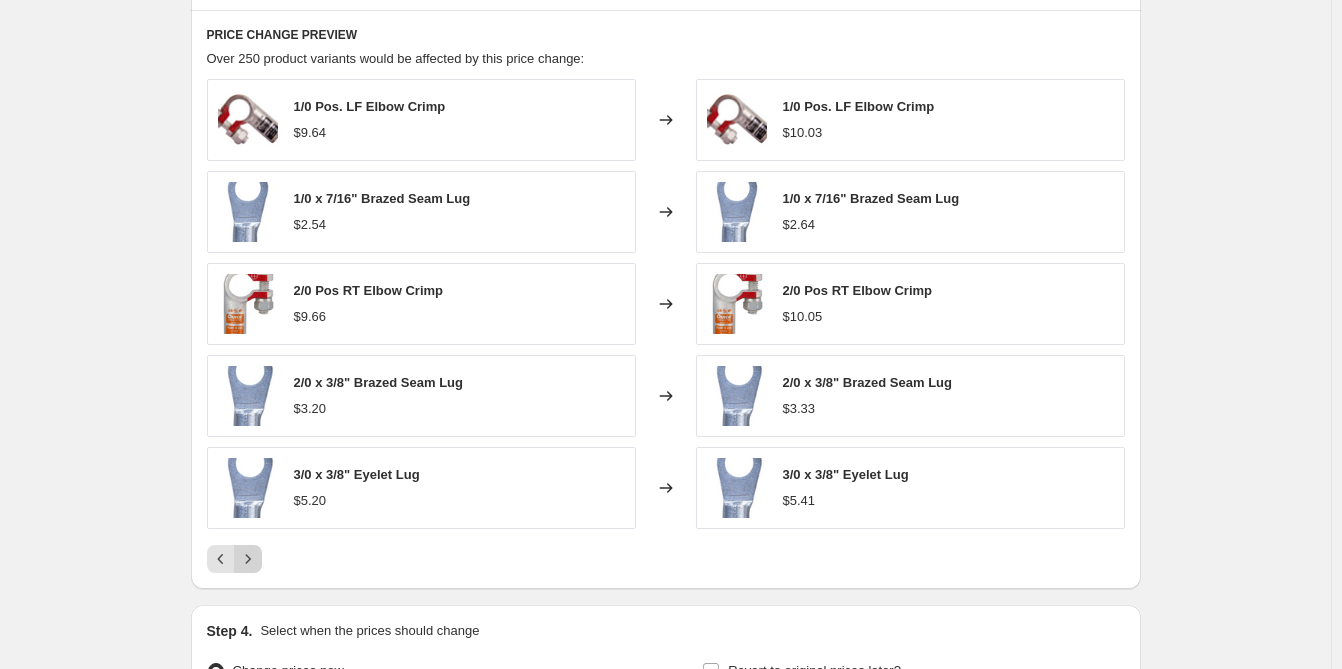 click 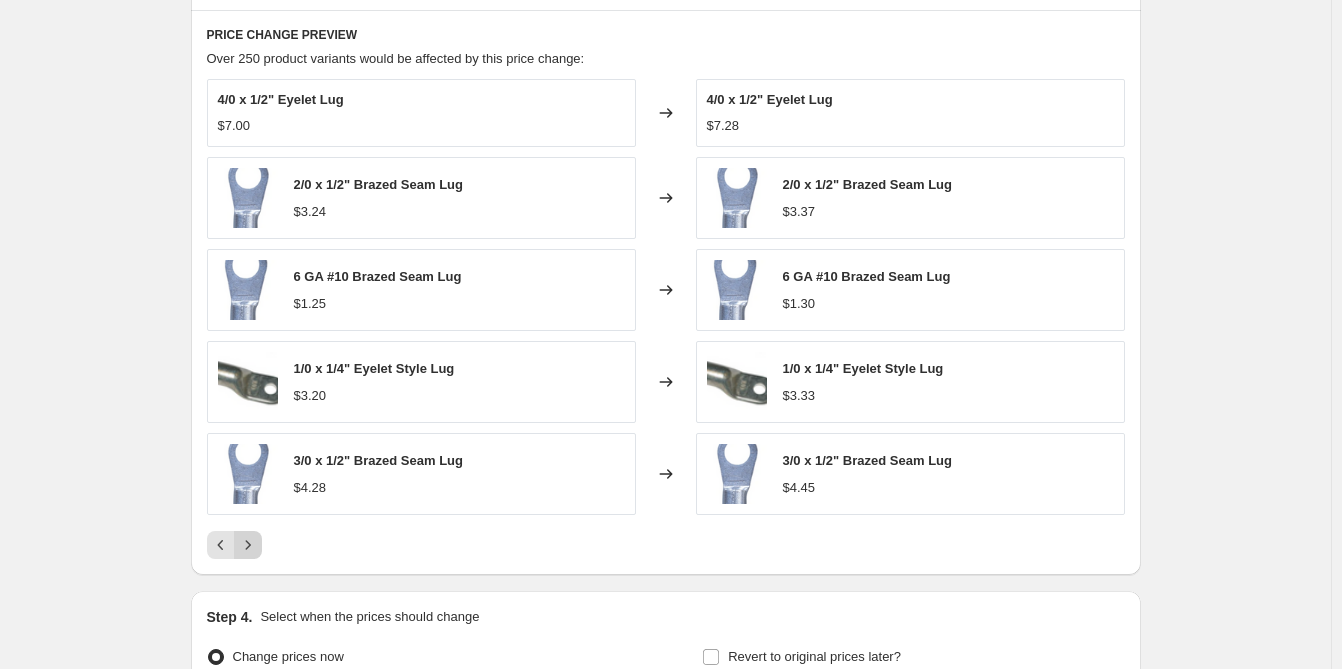 click on "PRICE CHANGE PREVIEW Over 250 product variants would be affected by this price change: 4/0 x 1/2" Eyelet Lug $[PRICE] Changed to 4/0 x 1/2" Eyelet Lug $[PRICE] 2/0 x 1/2" Brazed Seam Lug $[PRICE] Changed to 2/0 x 1/2" Brazed Seam Lug $[PRICE] 6 GA #10 Brazed Seam Lug $[PRICE] Changed to 6 GA #10 Brazed Seam Lug $[PRICE] 1/0 x 1/4" Eyelet Style Lug $[PRICE] Changed to 1/0 x 1/4" Eyelet Style Lug $[PRICE] 3/0 x 1/2" Brazed Seam Lug $[PRICE] Changed to 3/0 x 1/2" Brazed Seam Lug $[PRICE]" at bounding box center (666, 293) 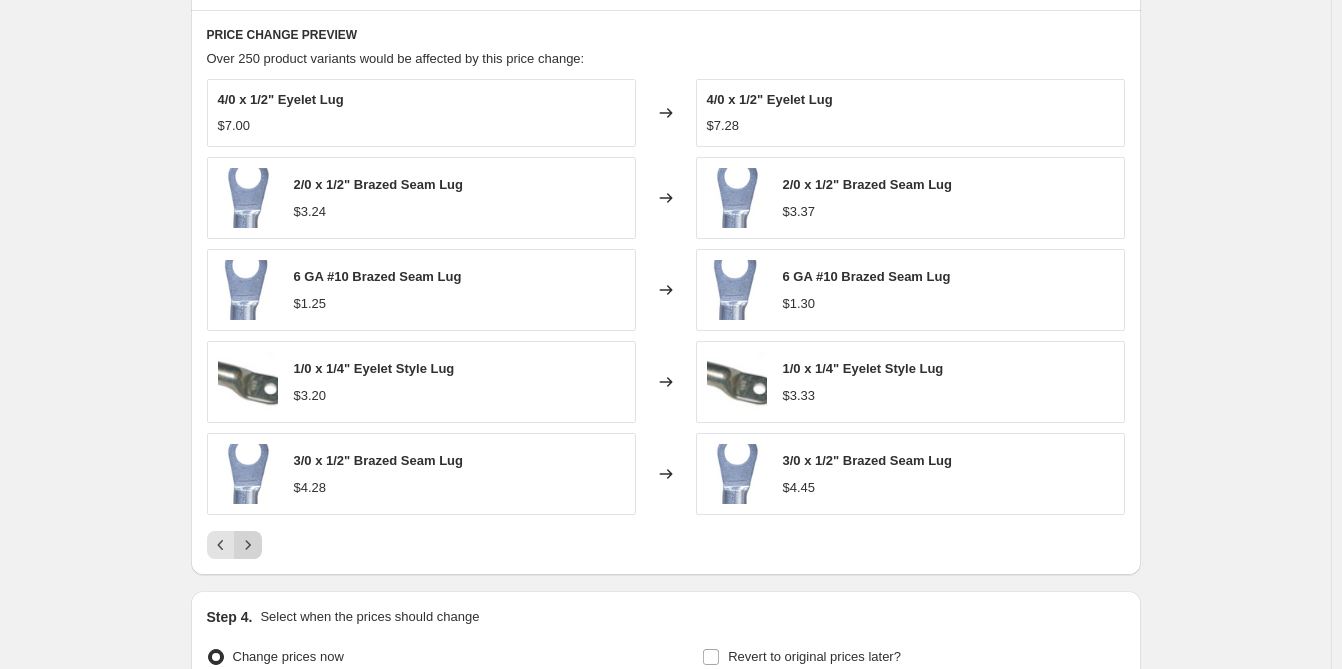 click 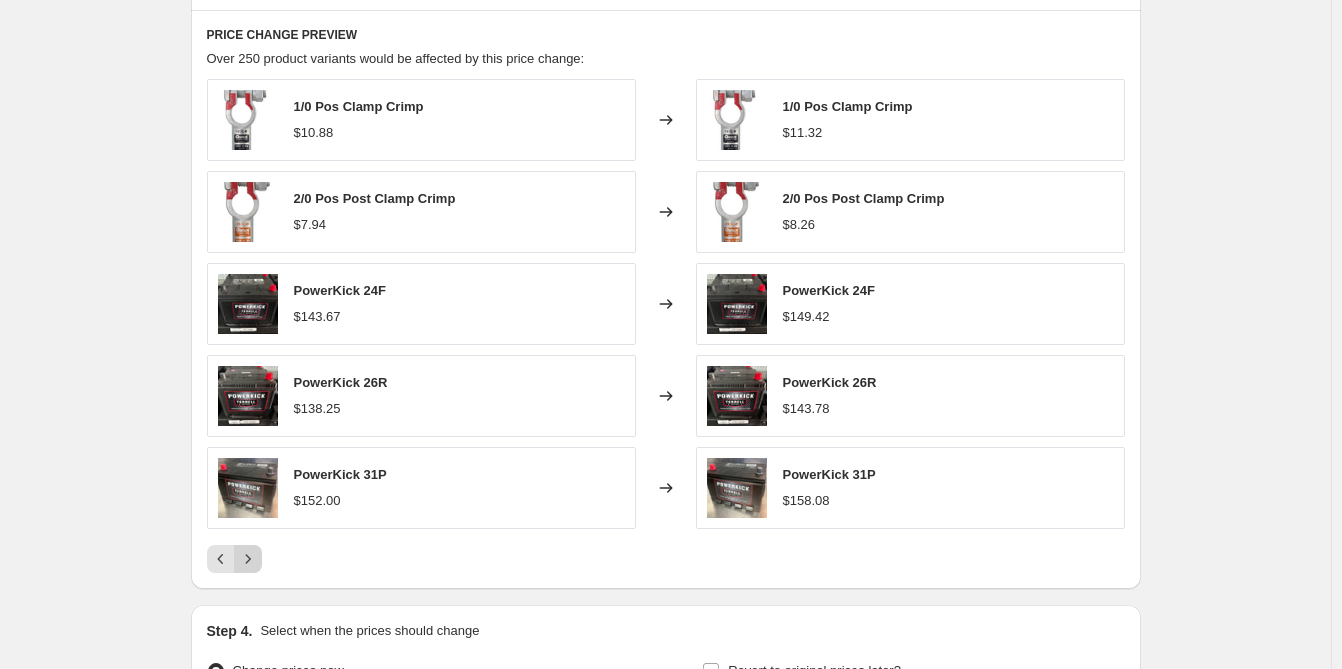 click 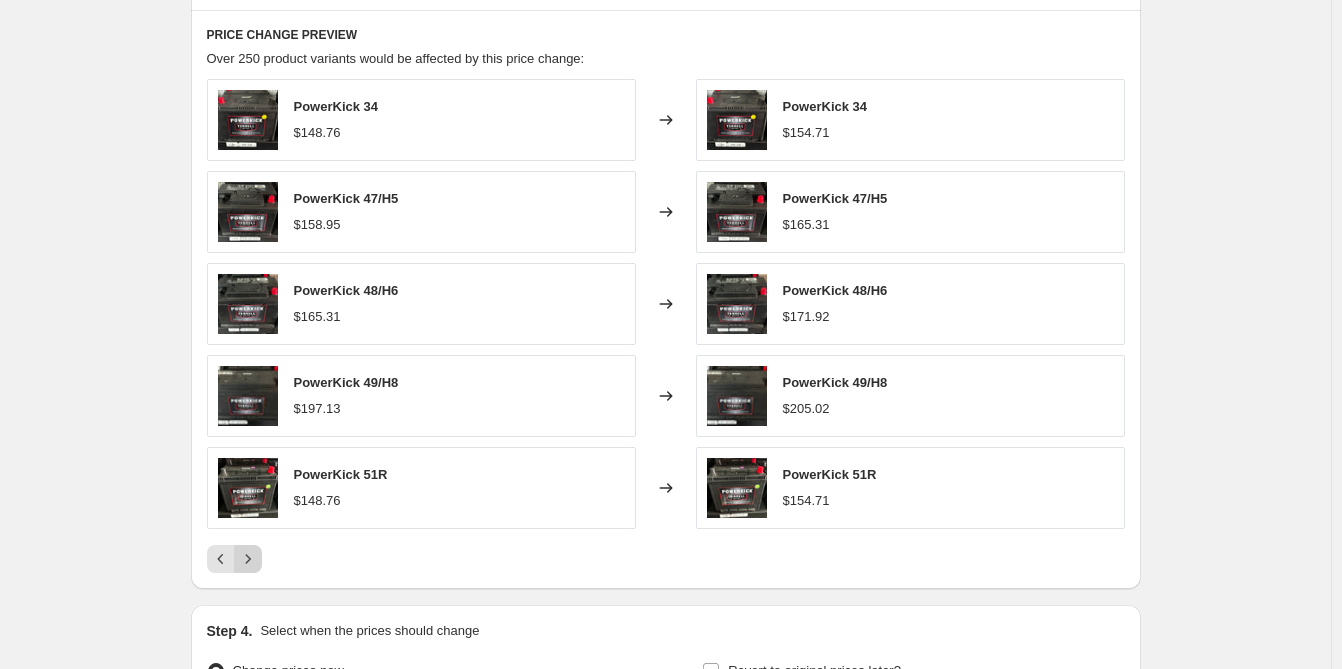 click 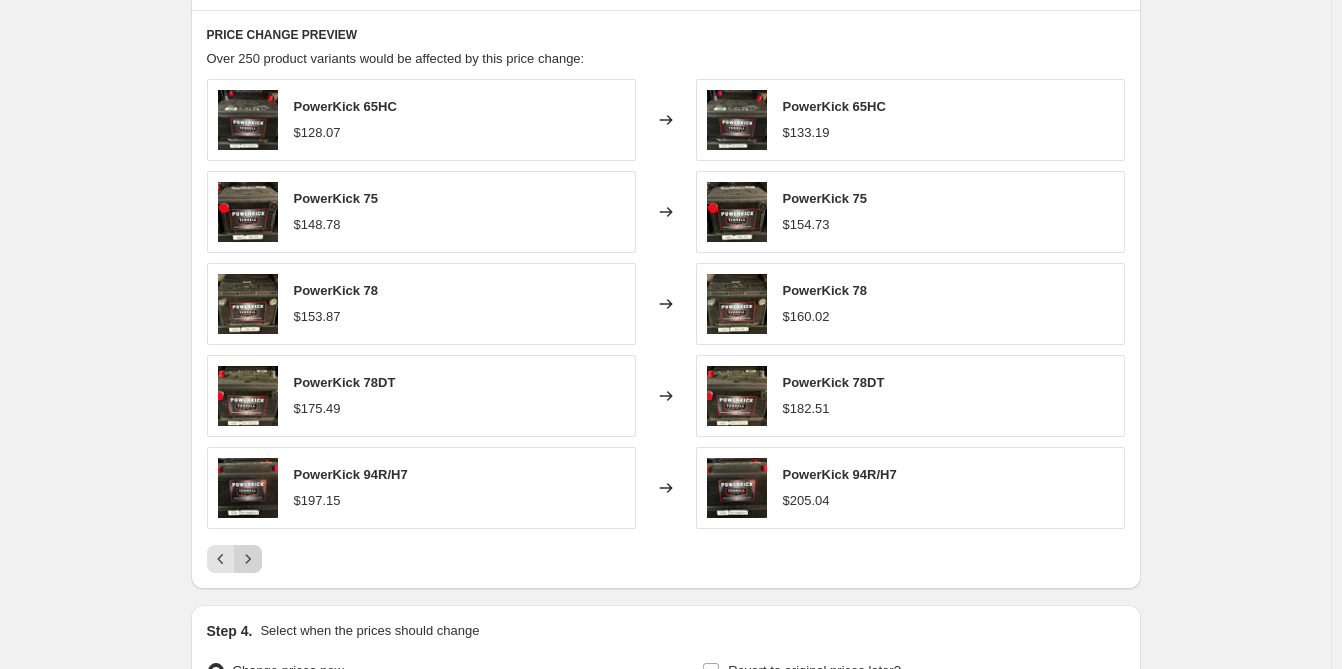 click 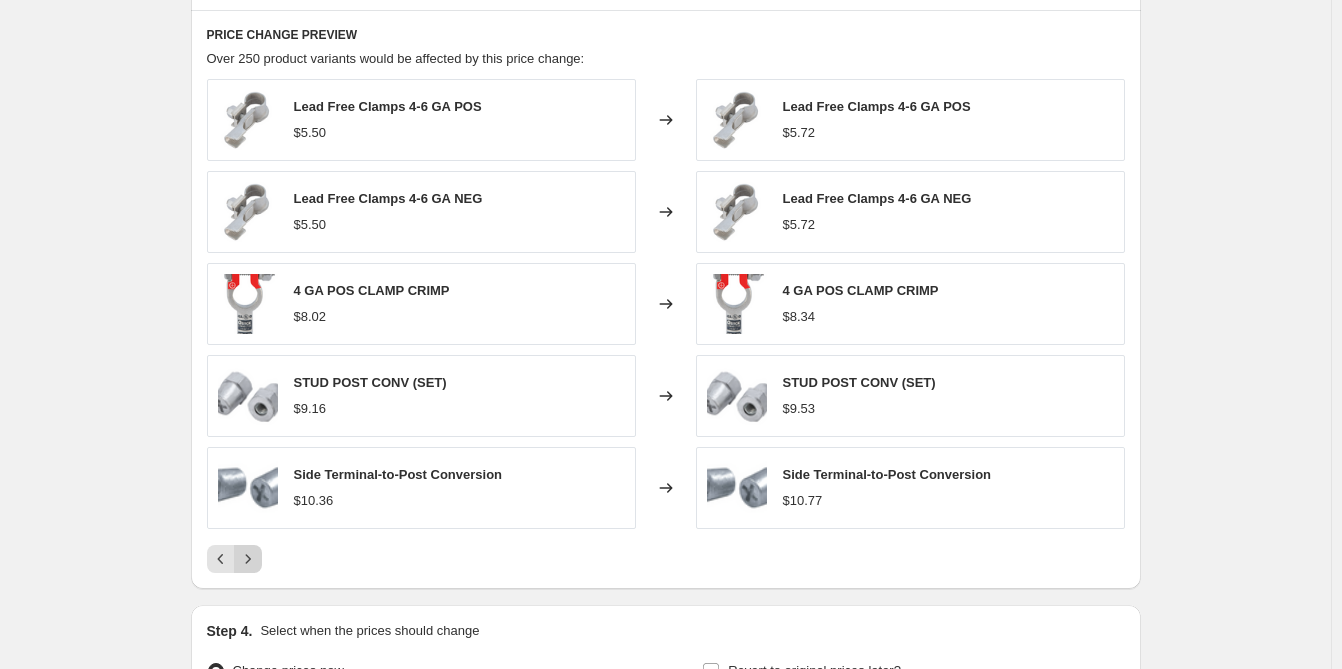 click 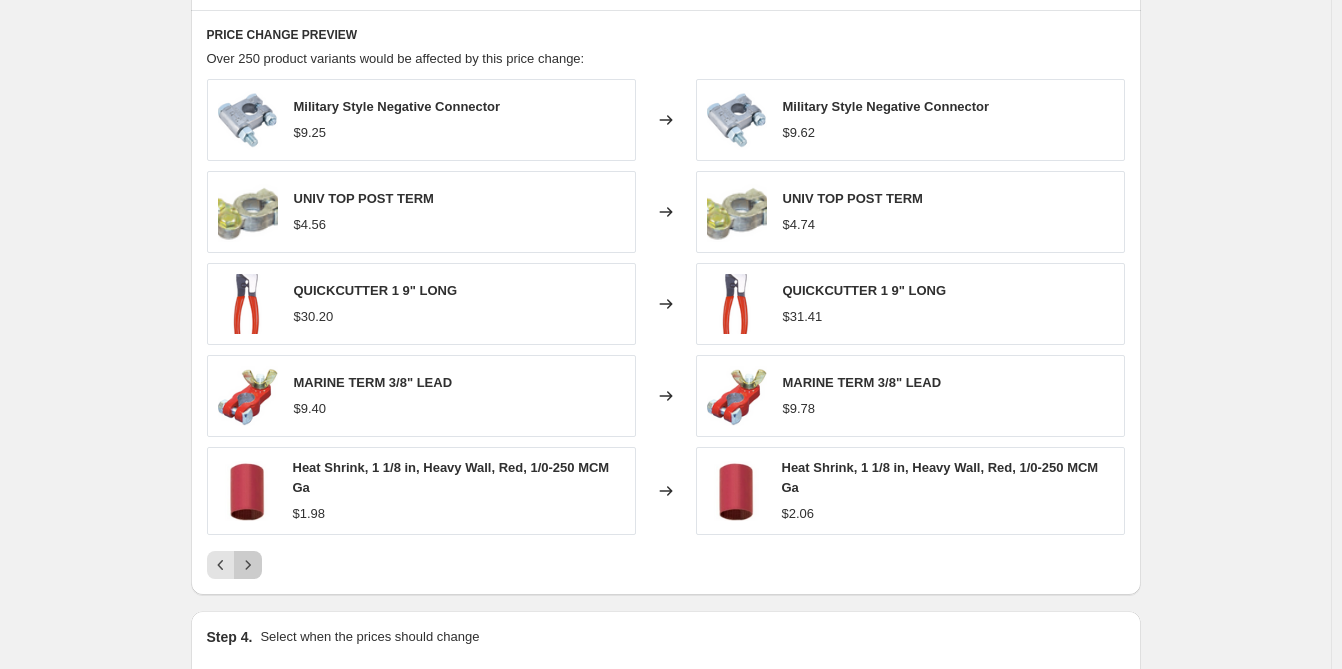 click 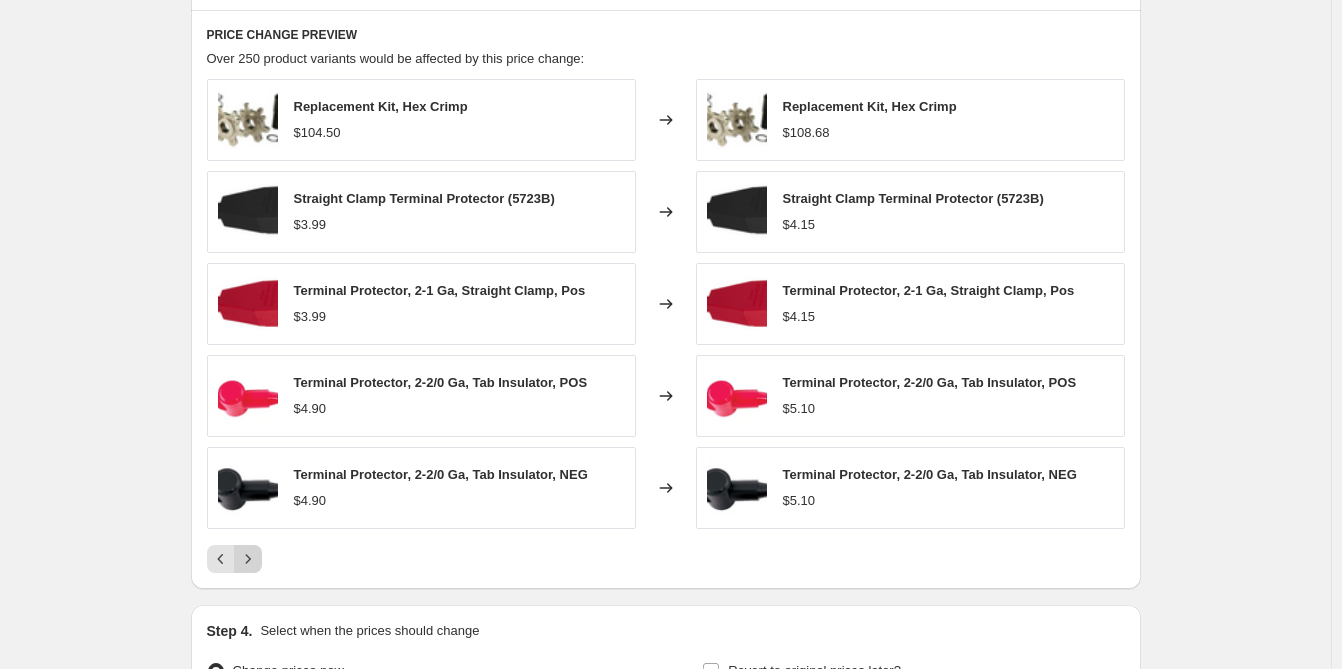 click 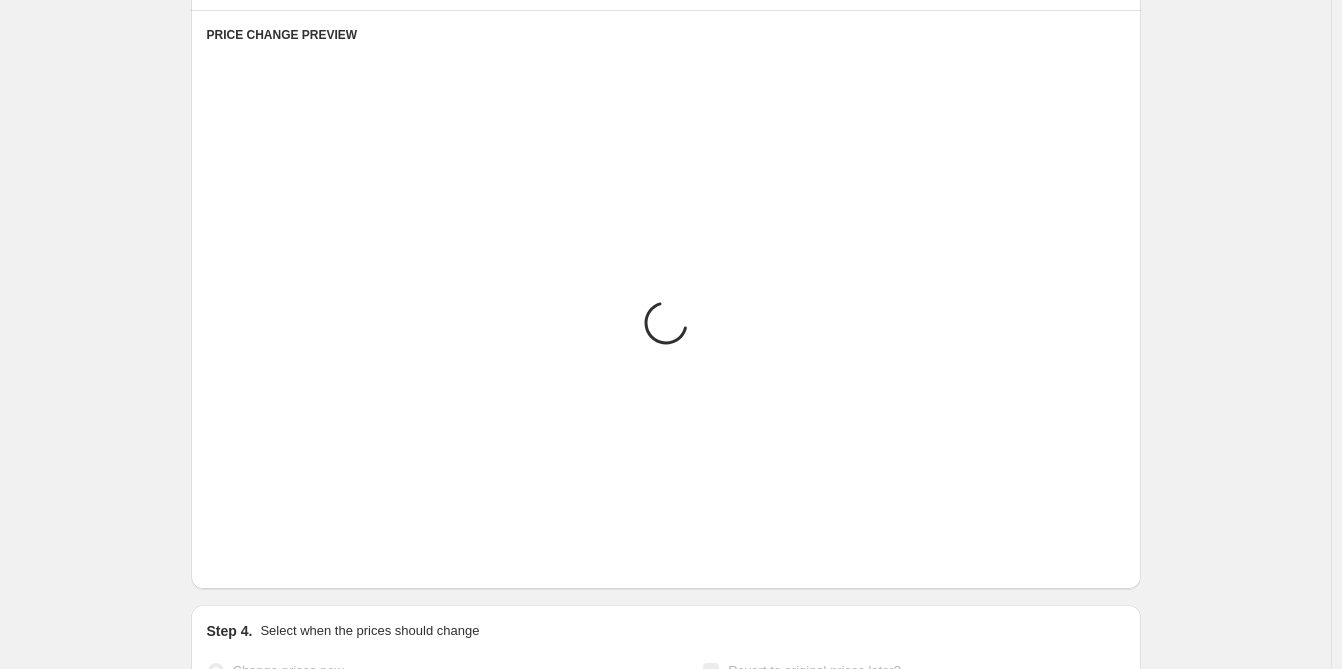 click at bounding box center [248, 559] 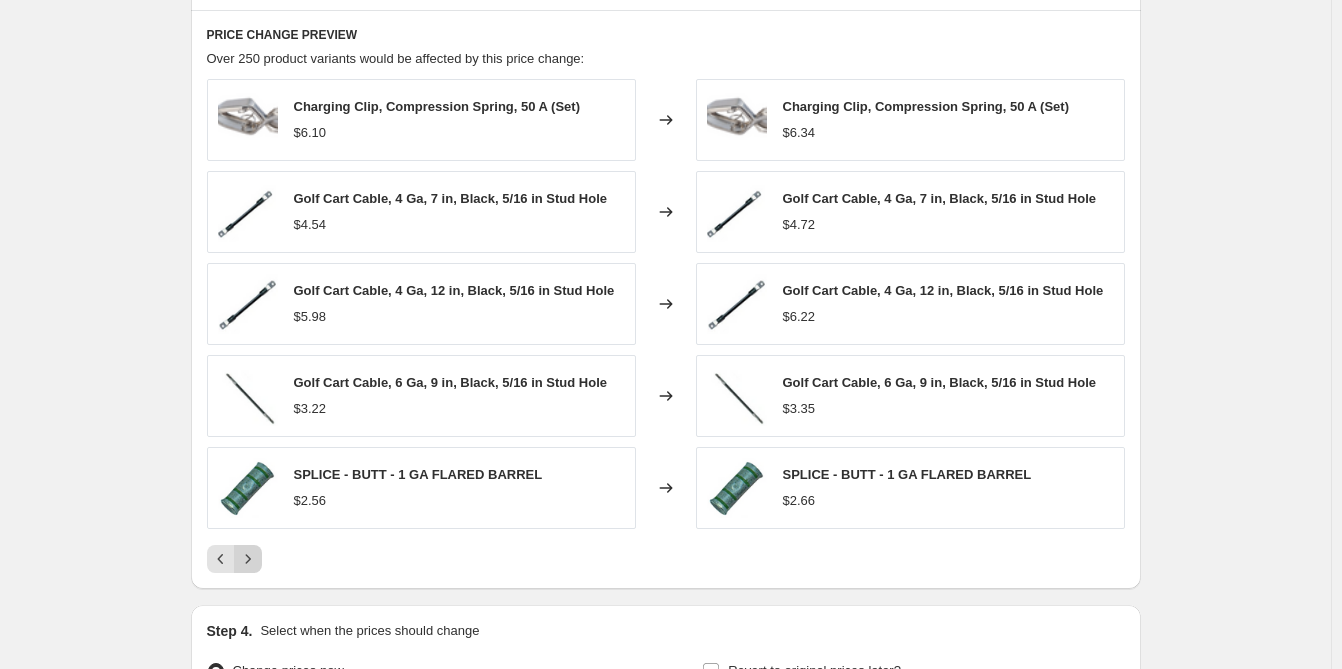 click 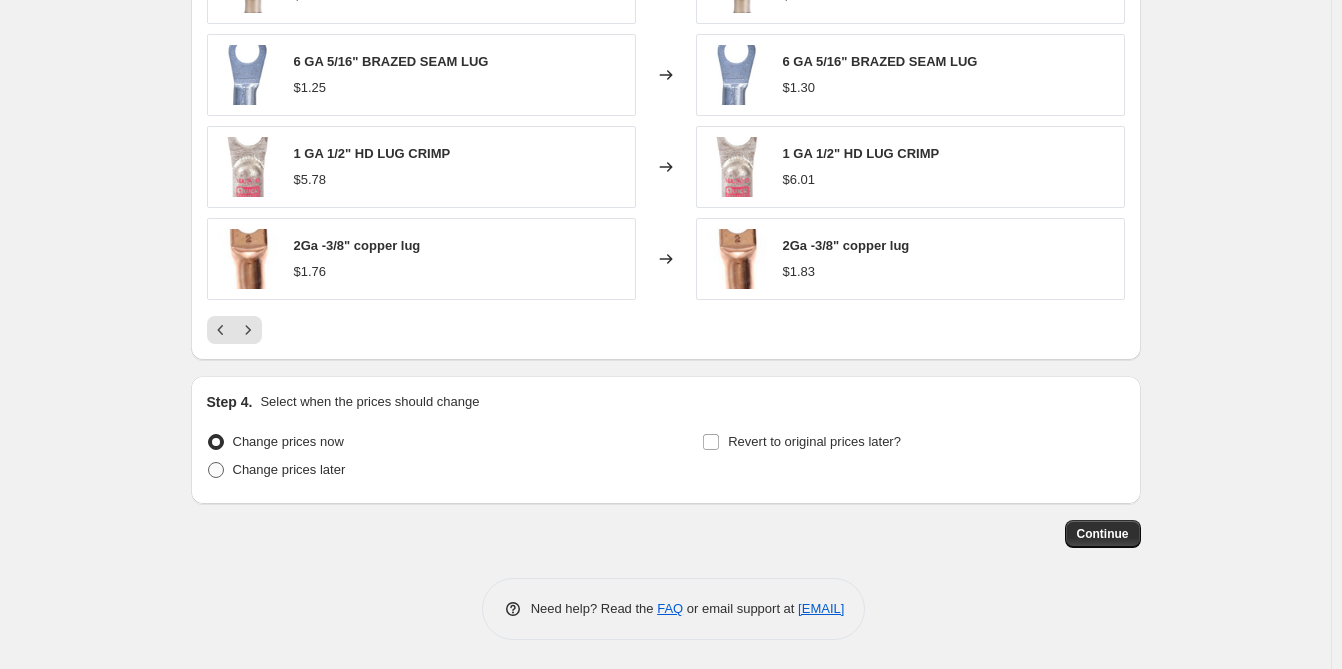 scroll, scrollTop: 1331, scrollLeft: 0, axis: vertical 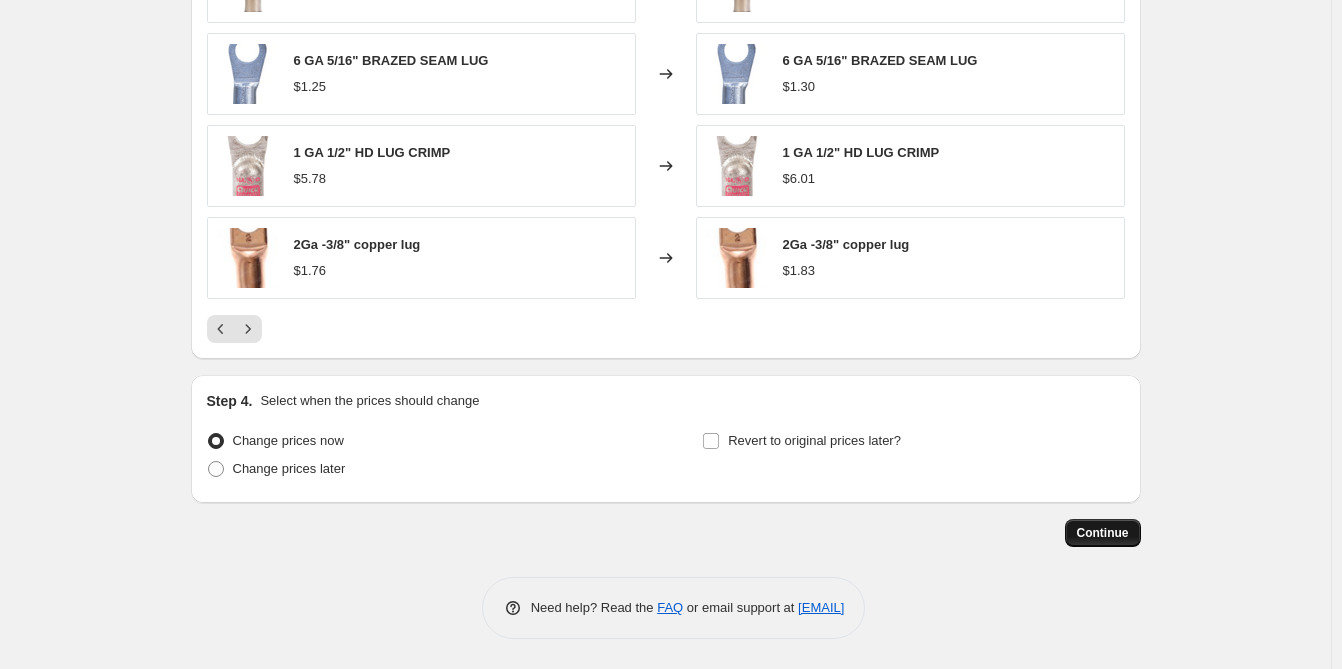 click on "Continue" at bounding box center (1103, 533) 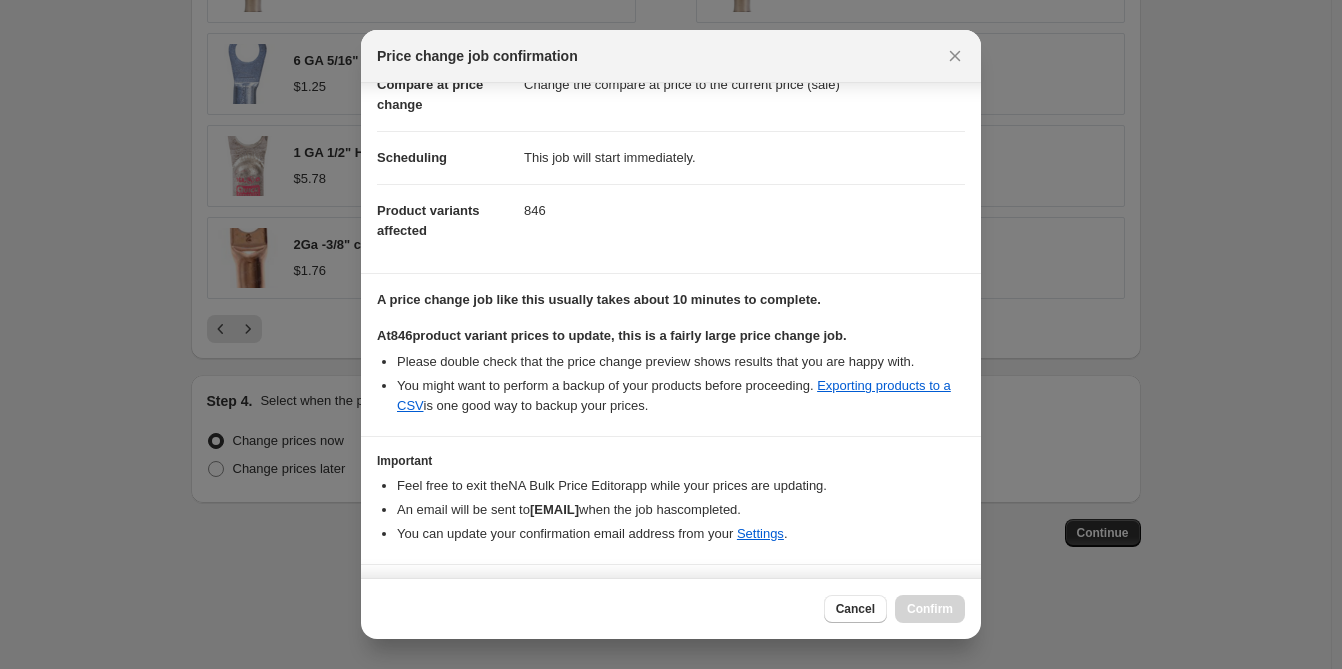scroll, scrollTop: 160, scrollLeft: 0, axis: vertical 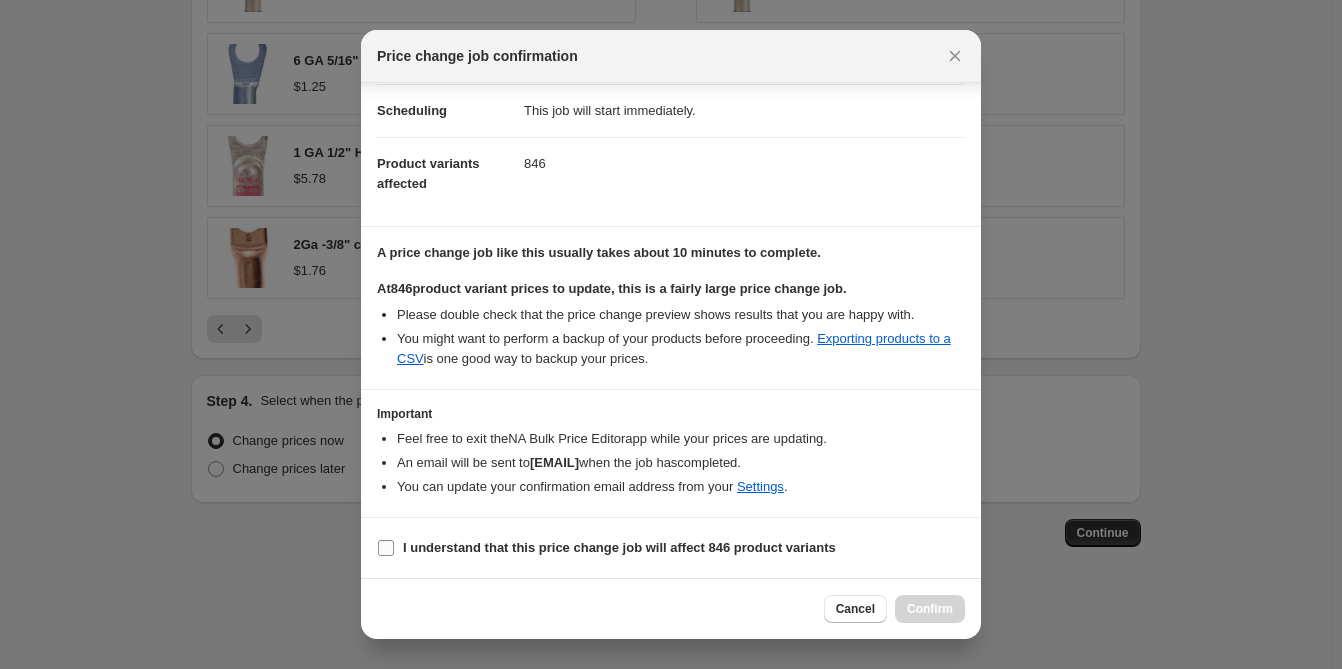 click on "I understand that this price change job will affect 846 product variants" at bounding box center [606, 548] 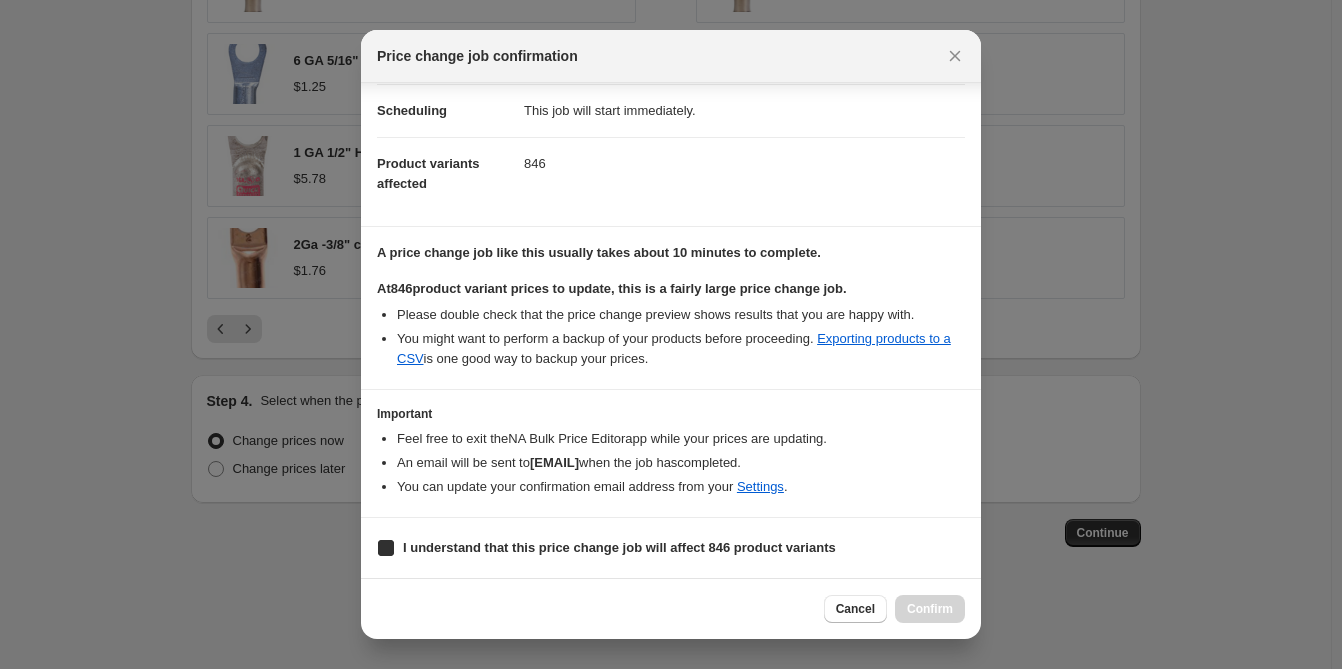checkbox on "true" 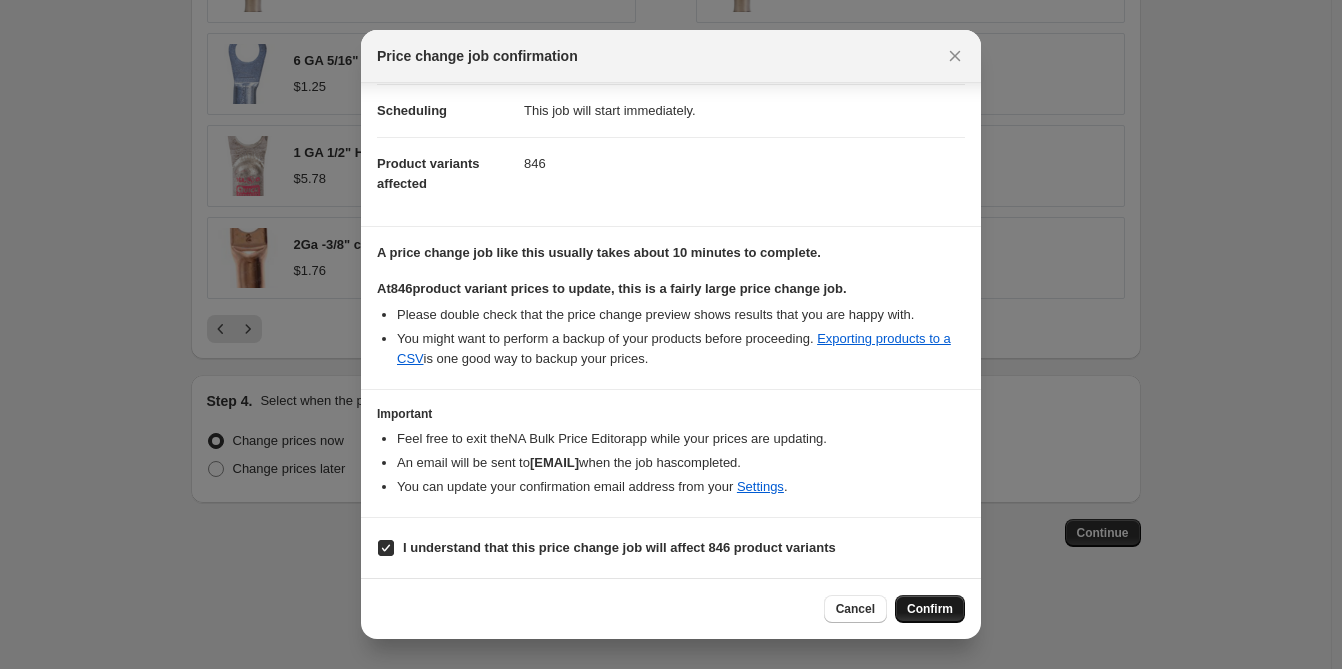 click on "Confirm" at bounding box center [930, 609] 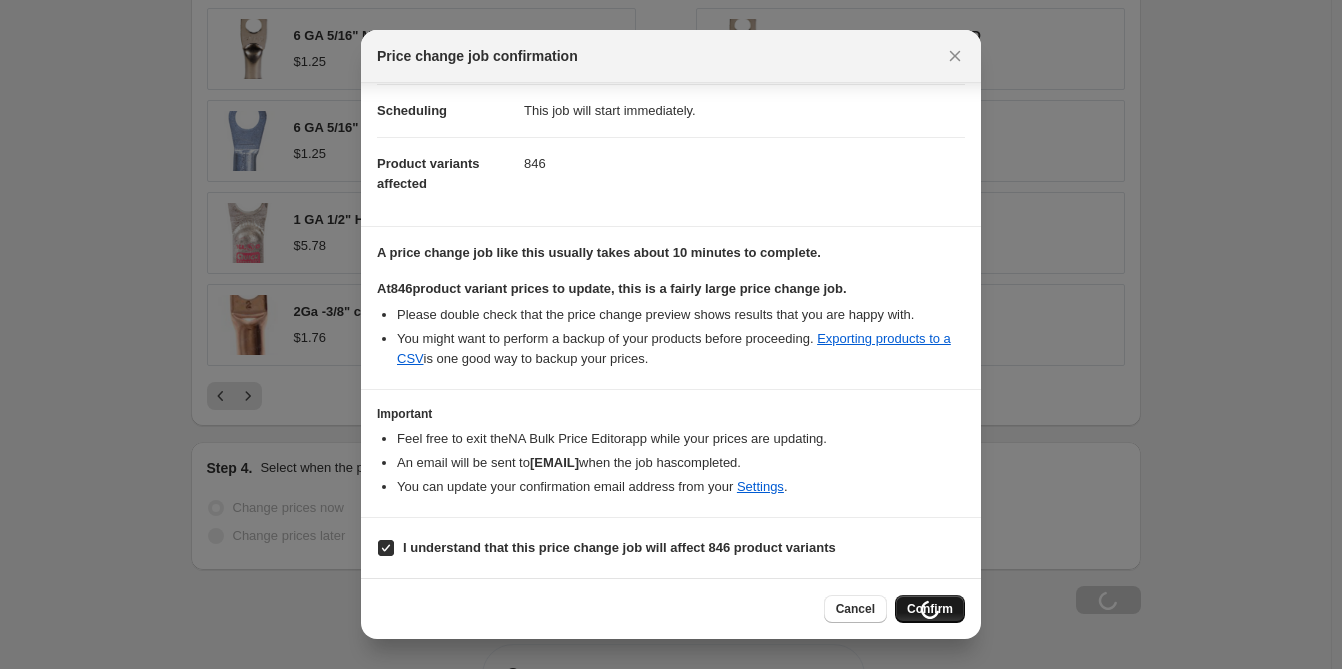 scroll, scrollTop: 1399, scrollLeft: 0, axis: vertical 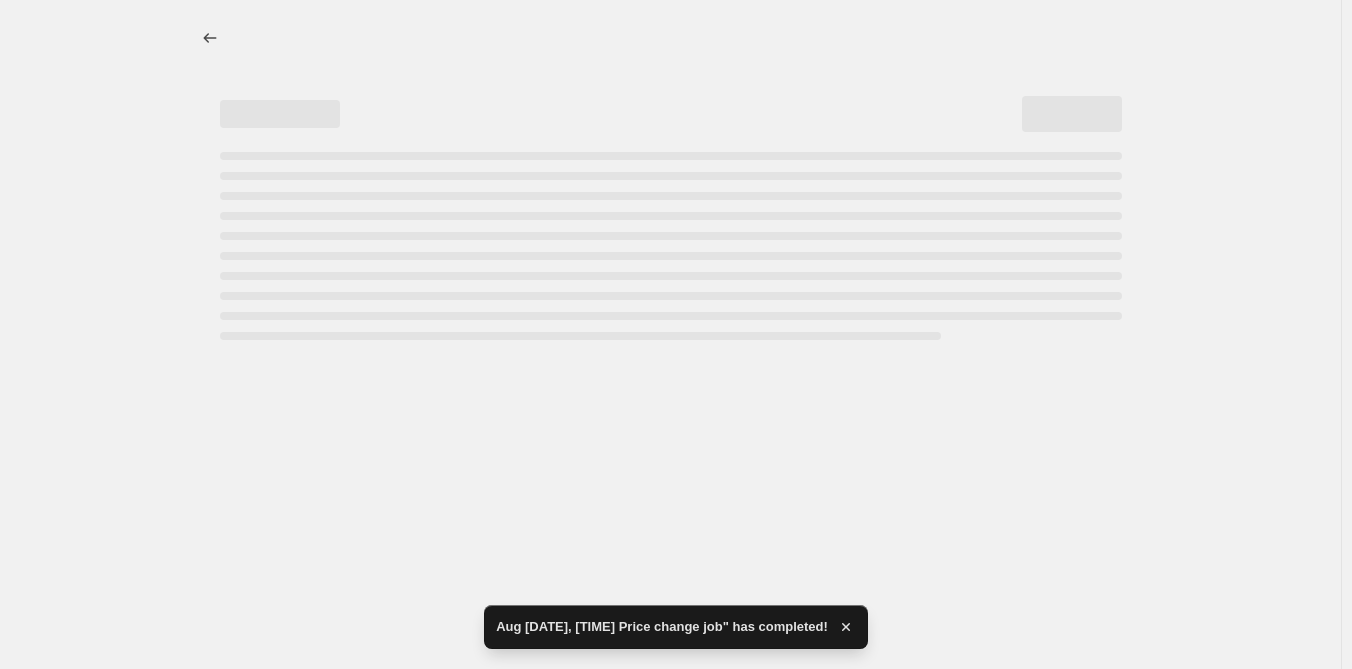 select on "percentage" 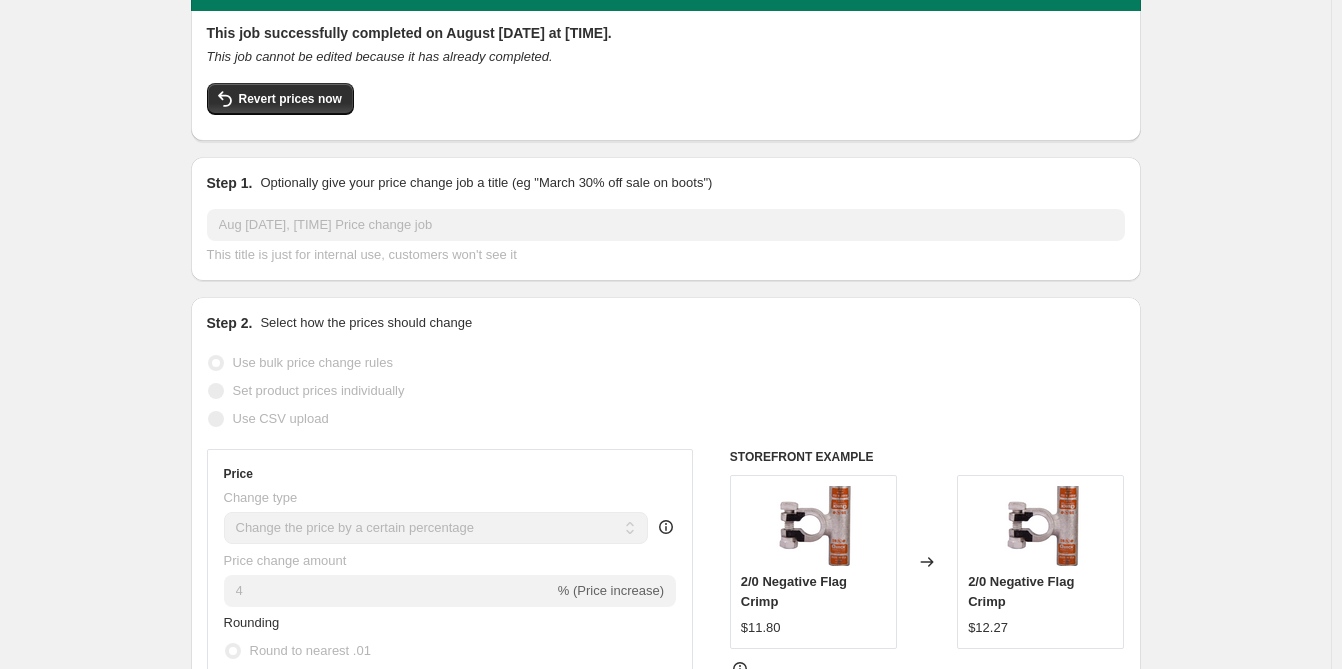 scroll, scrollTop: 0, scrollLeft: 0, axis: both 